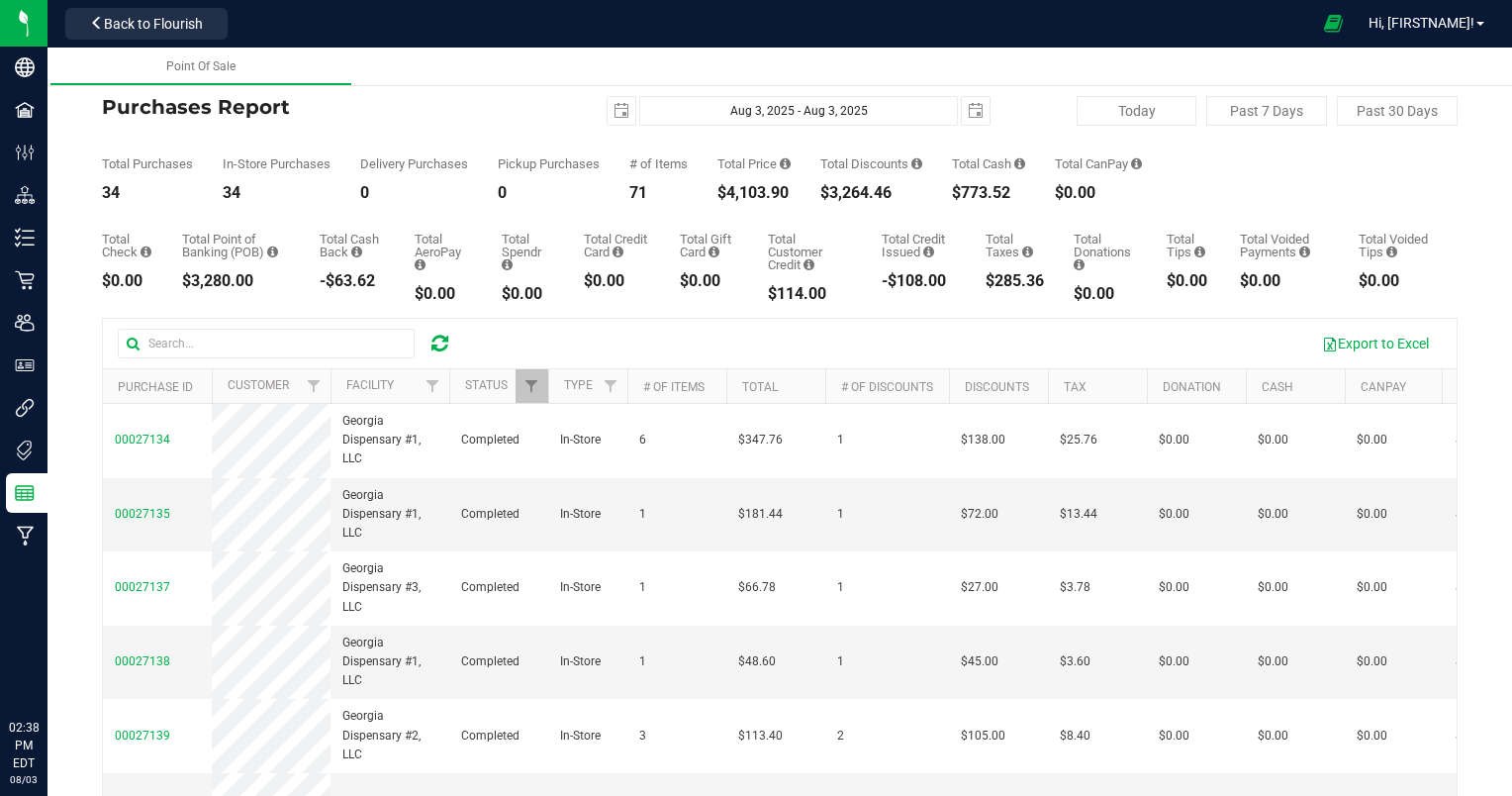 scroll, scrollTop: 0, scrollLeft: 0, axis: both 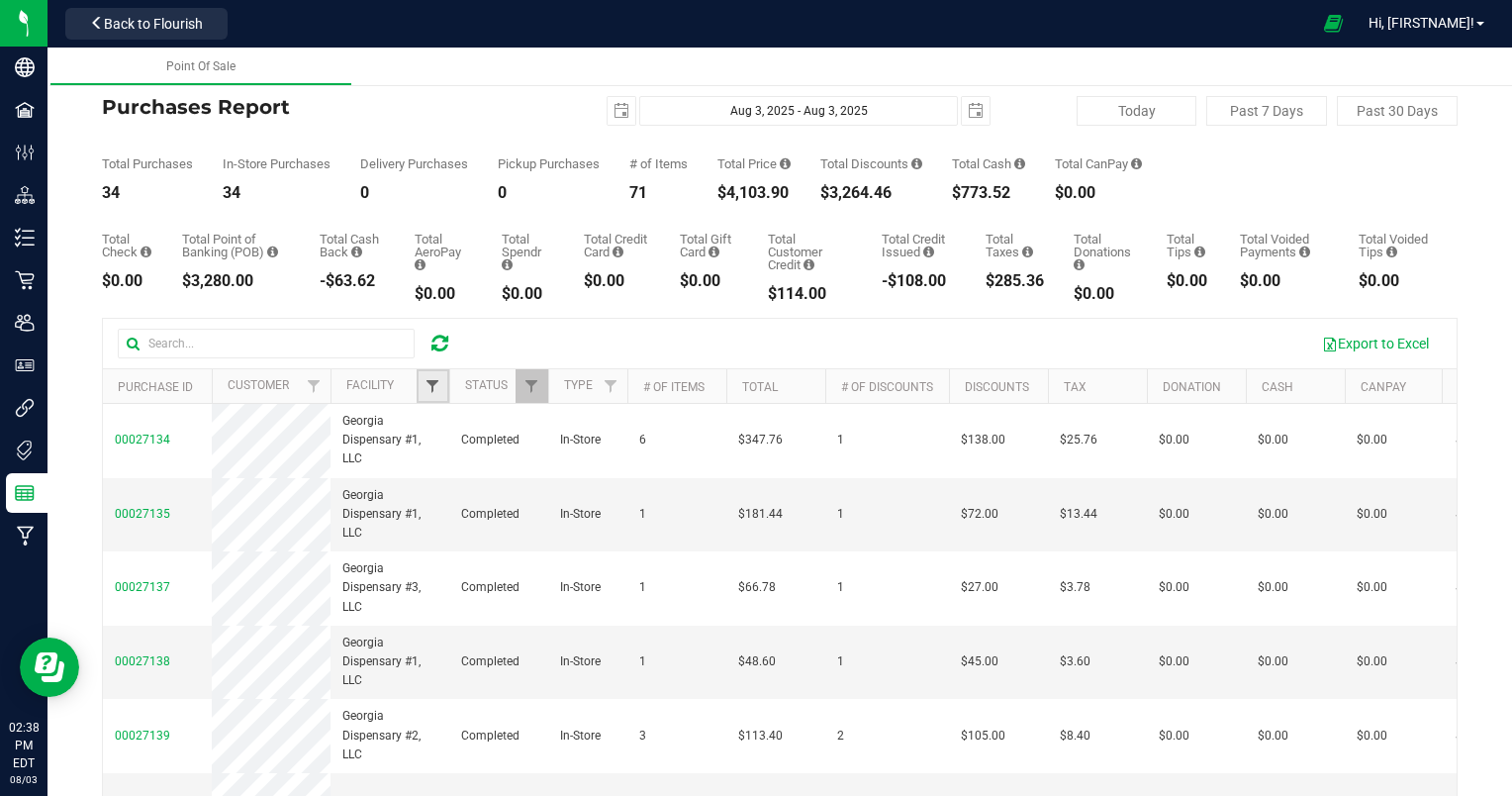 click at bounding box center (432, 386) 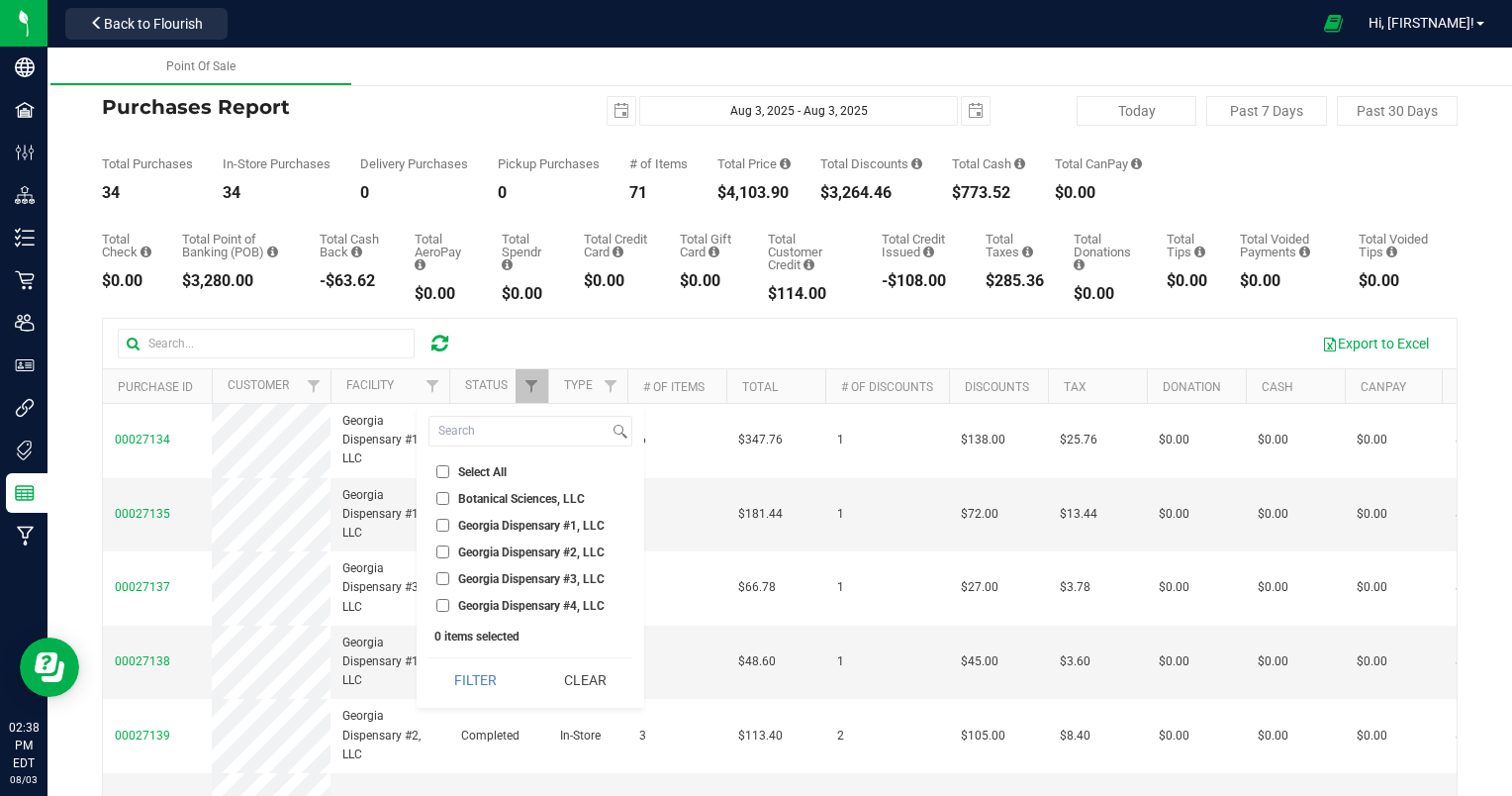 click on "Georgia Dispensary #1, LLC" at bounding box center (442, 525) 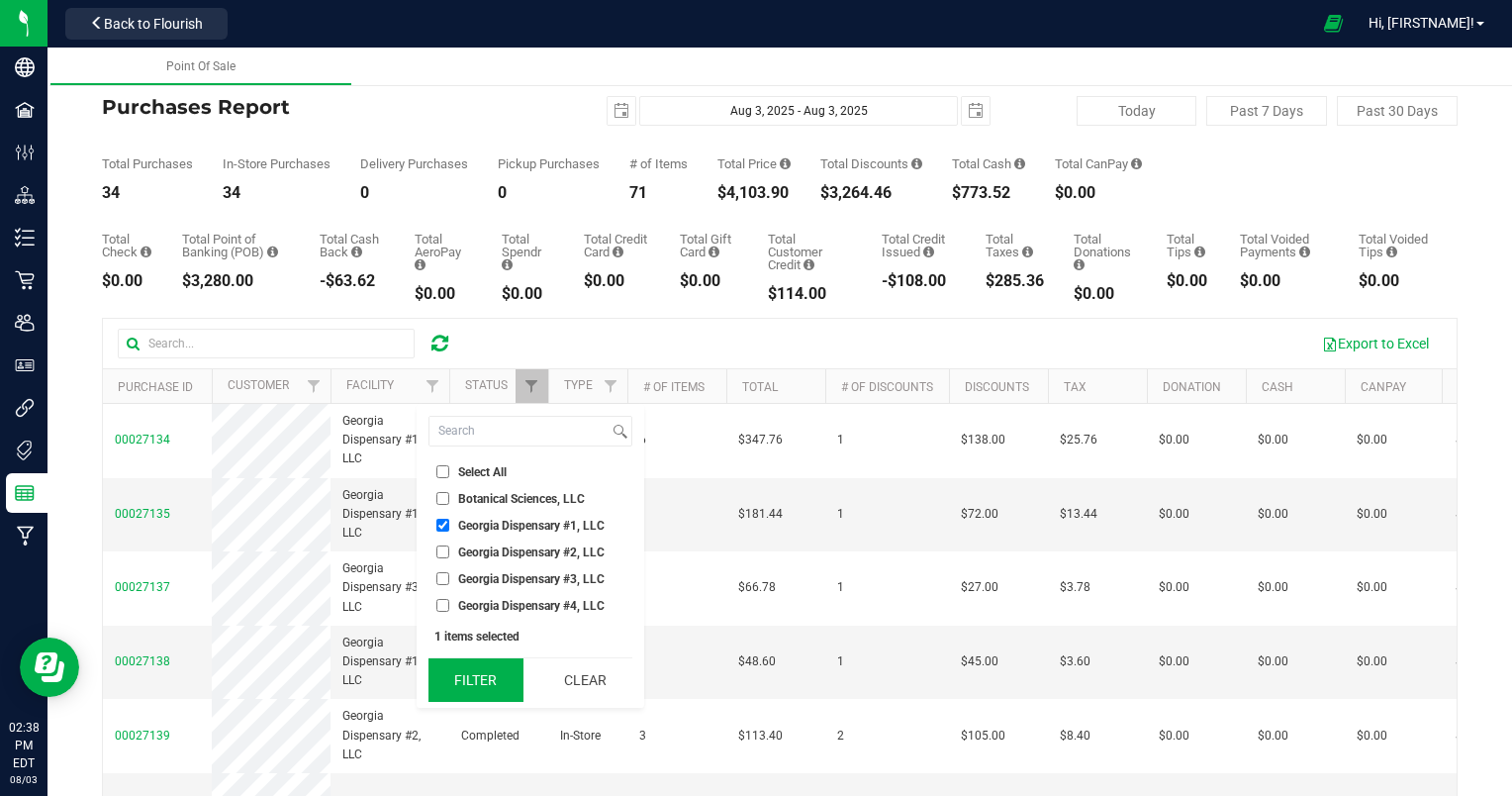 click on "Filter" at bounding box center (476, 680) 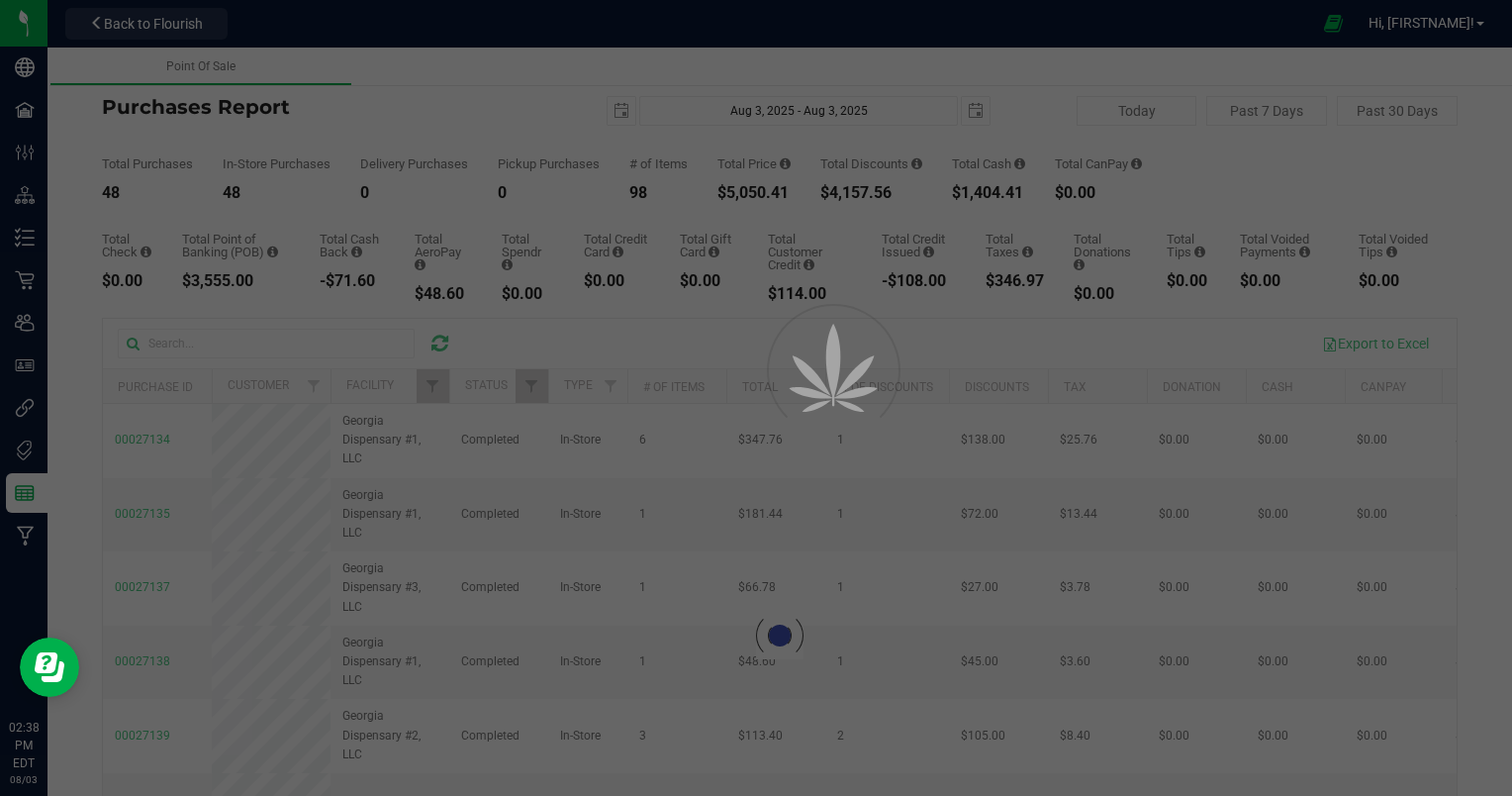 checkbox on "true" 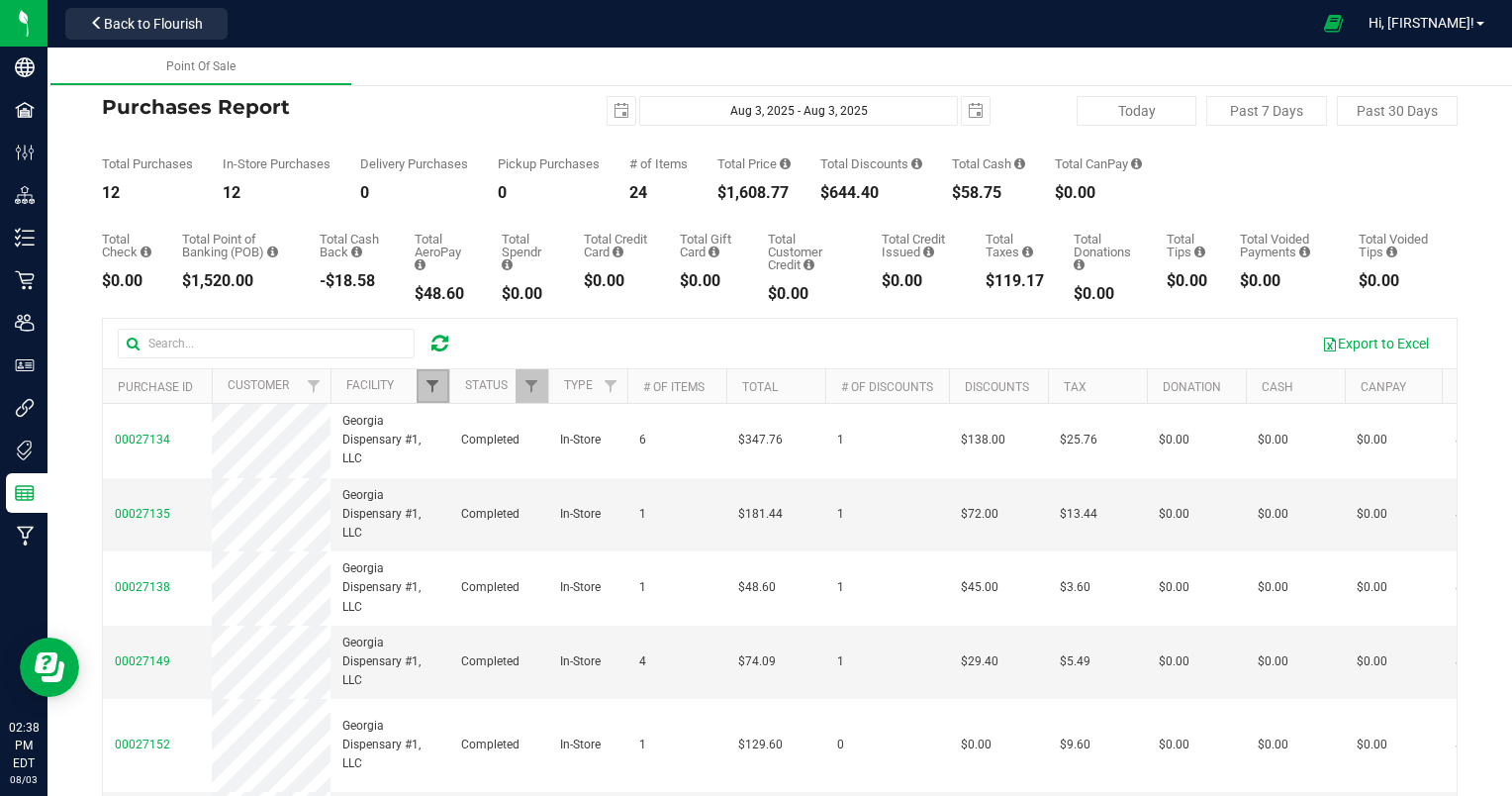 click at bounding box center (432, 386) 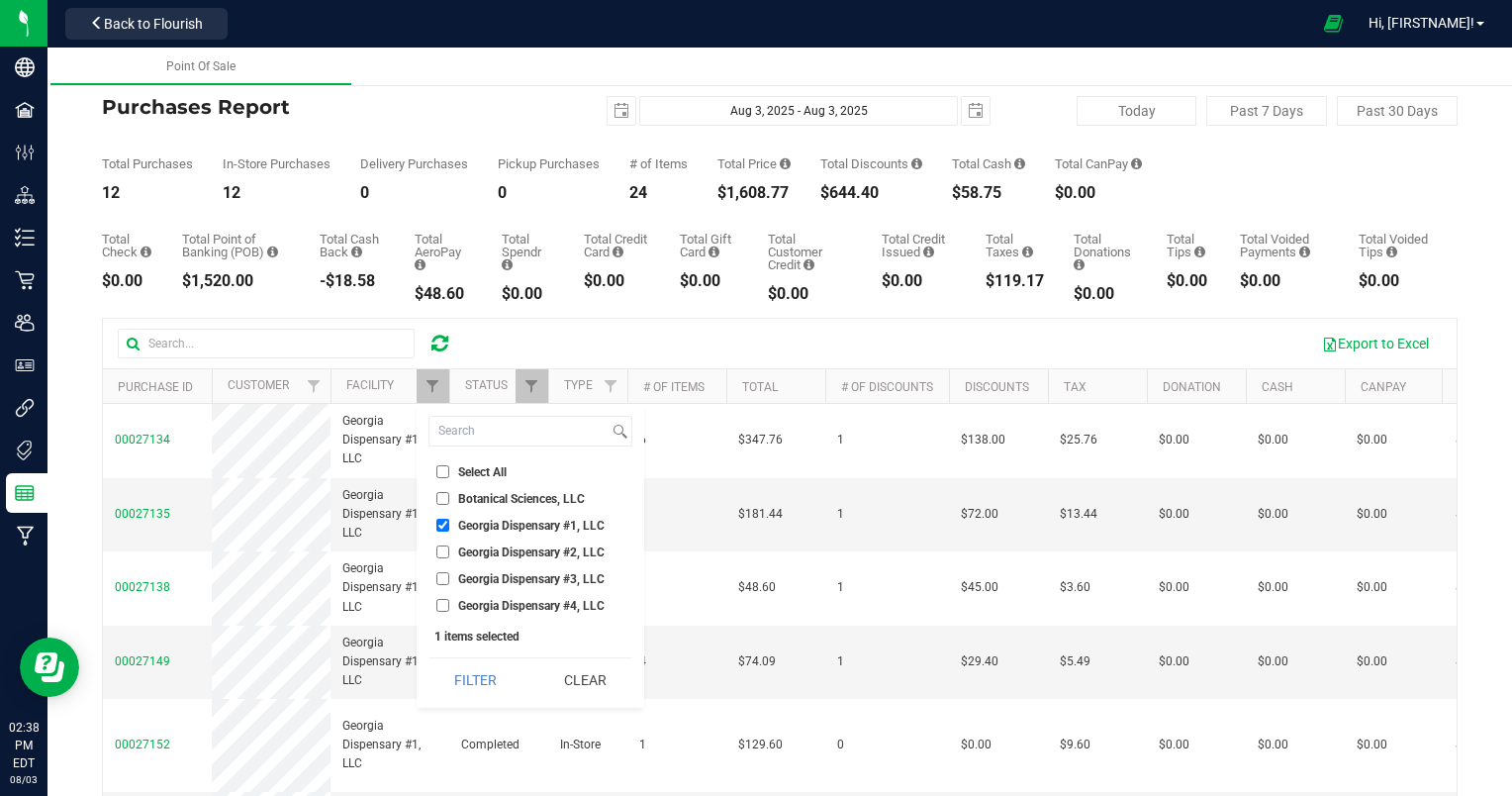 click on "Georgia Dispensary #2, LLC" at bounding box center (442, 551) 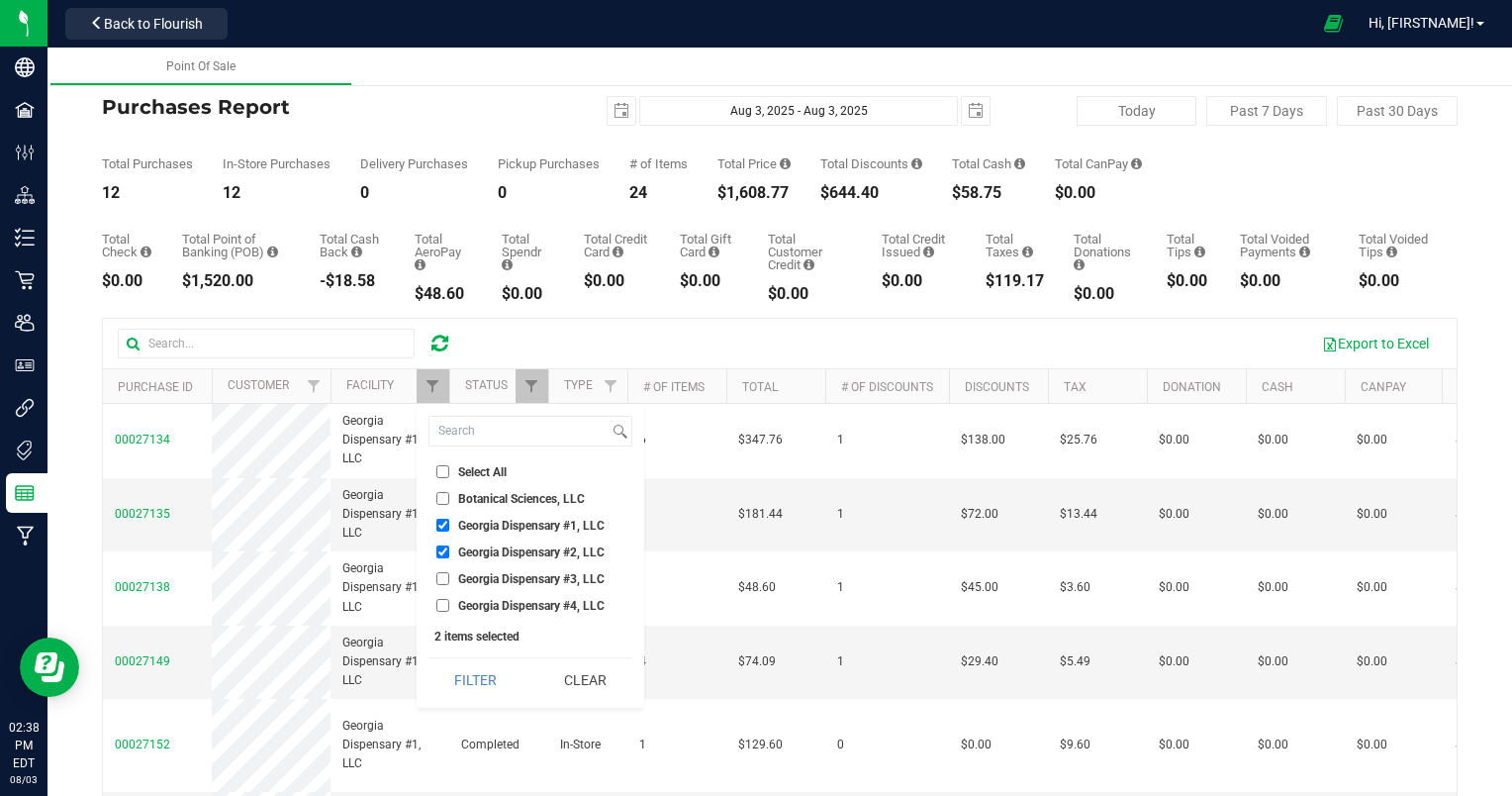 click on "Georgia Dispensary #1, LLC" at bounding box center [442, 525] 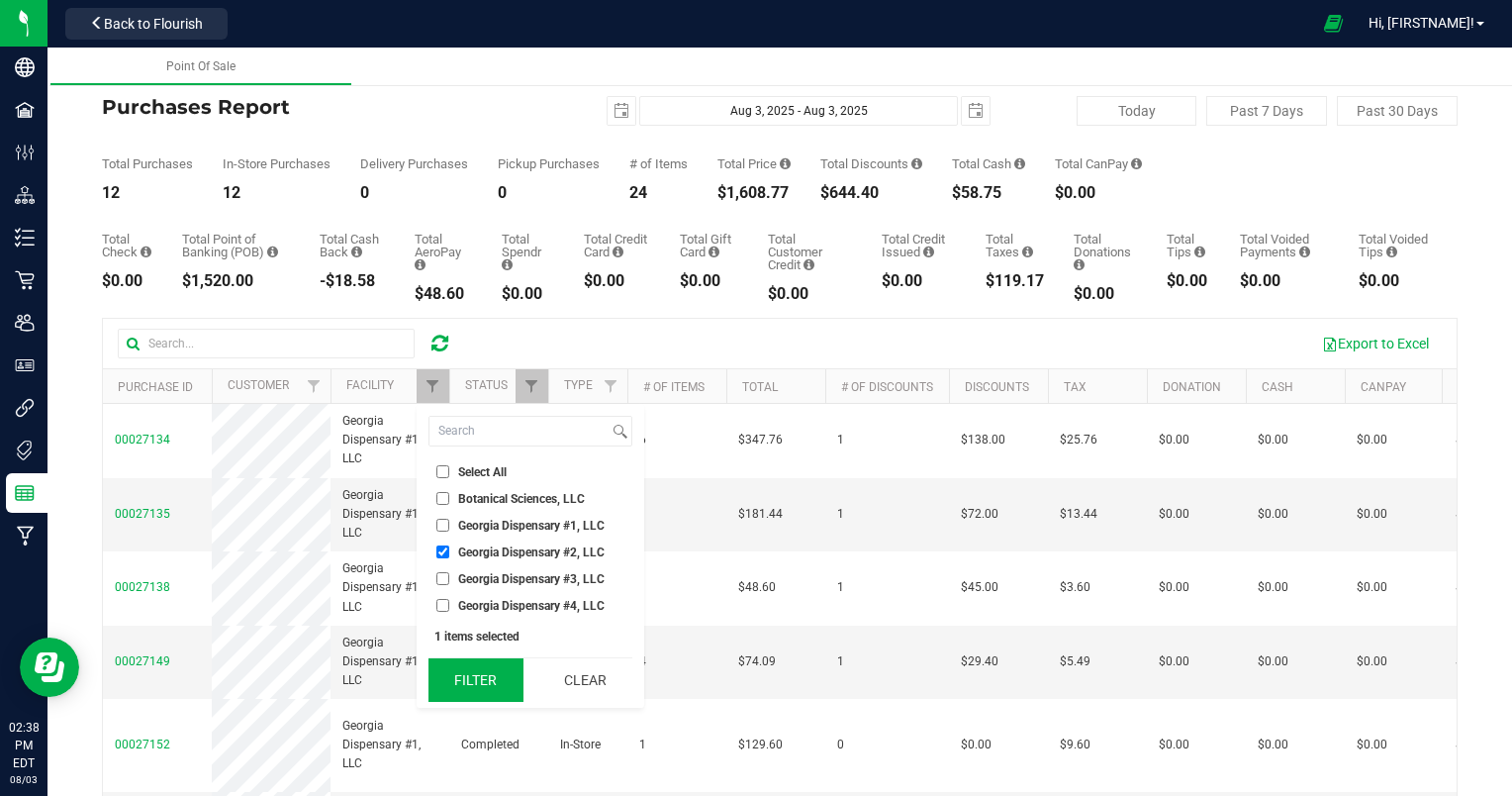 click on "Filter" at bounding box center (476, 680) 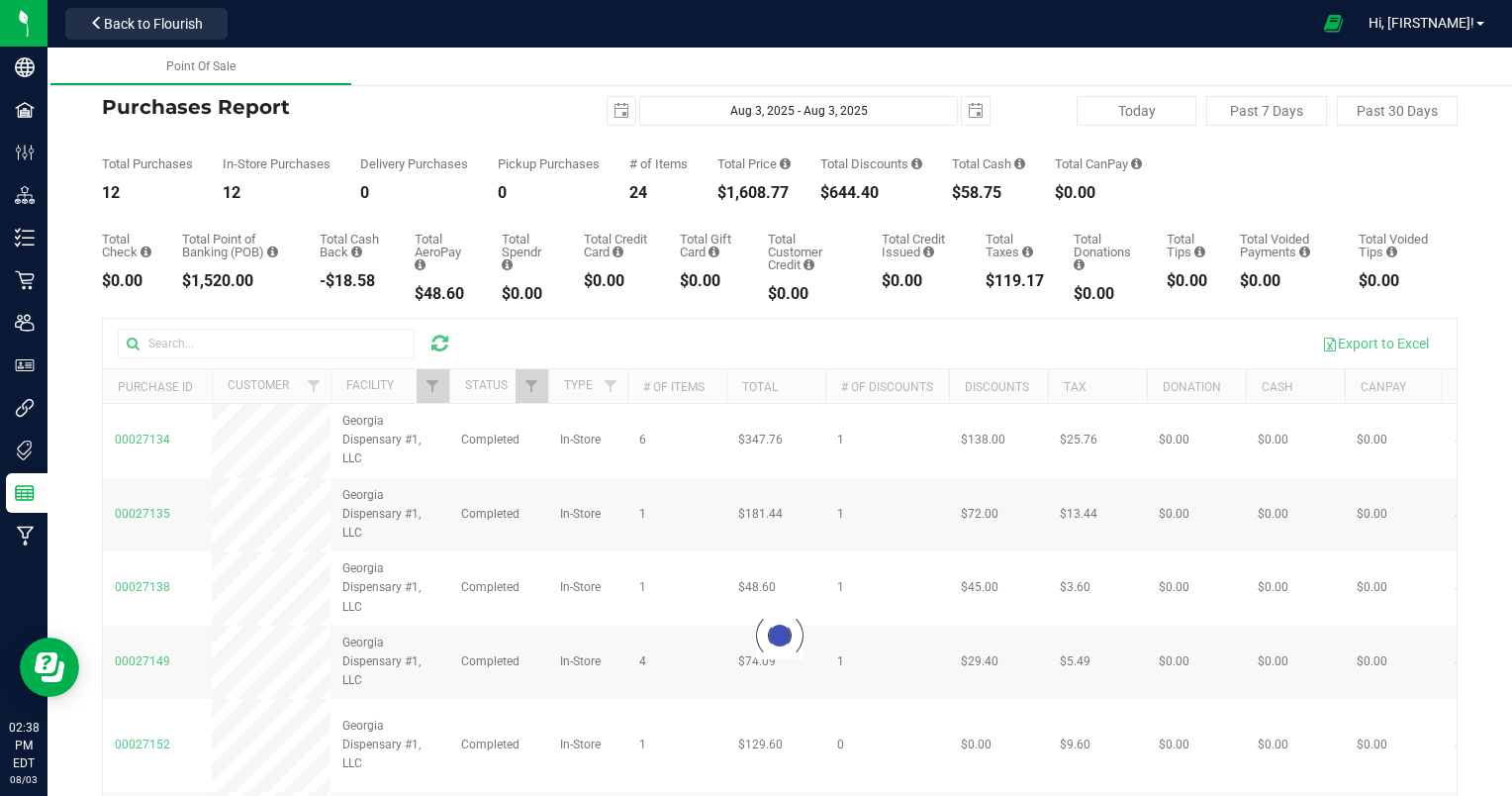 checkbox on "true" 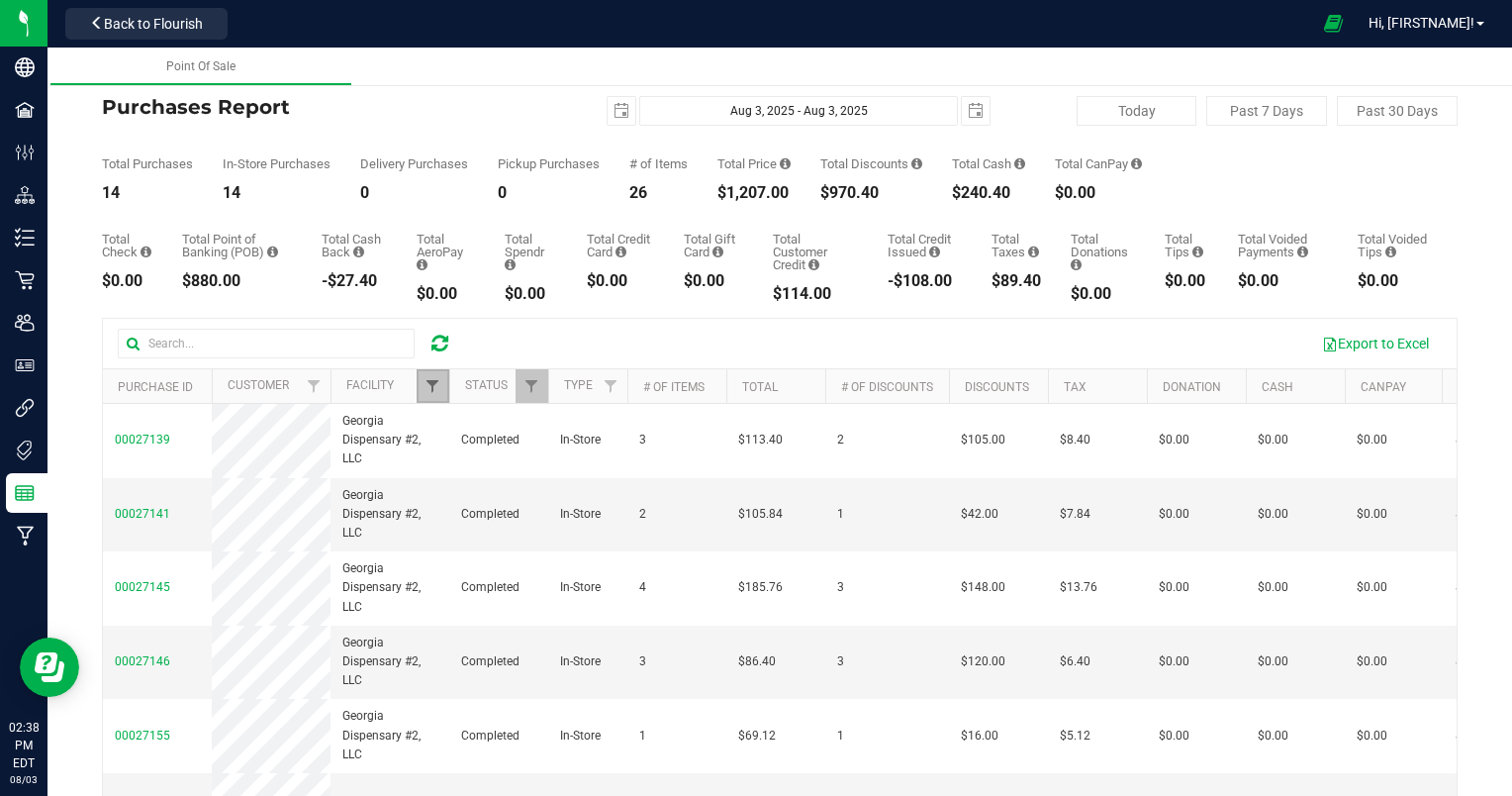 click at bounding box center [432, 386] 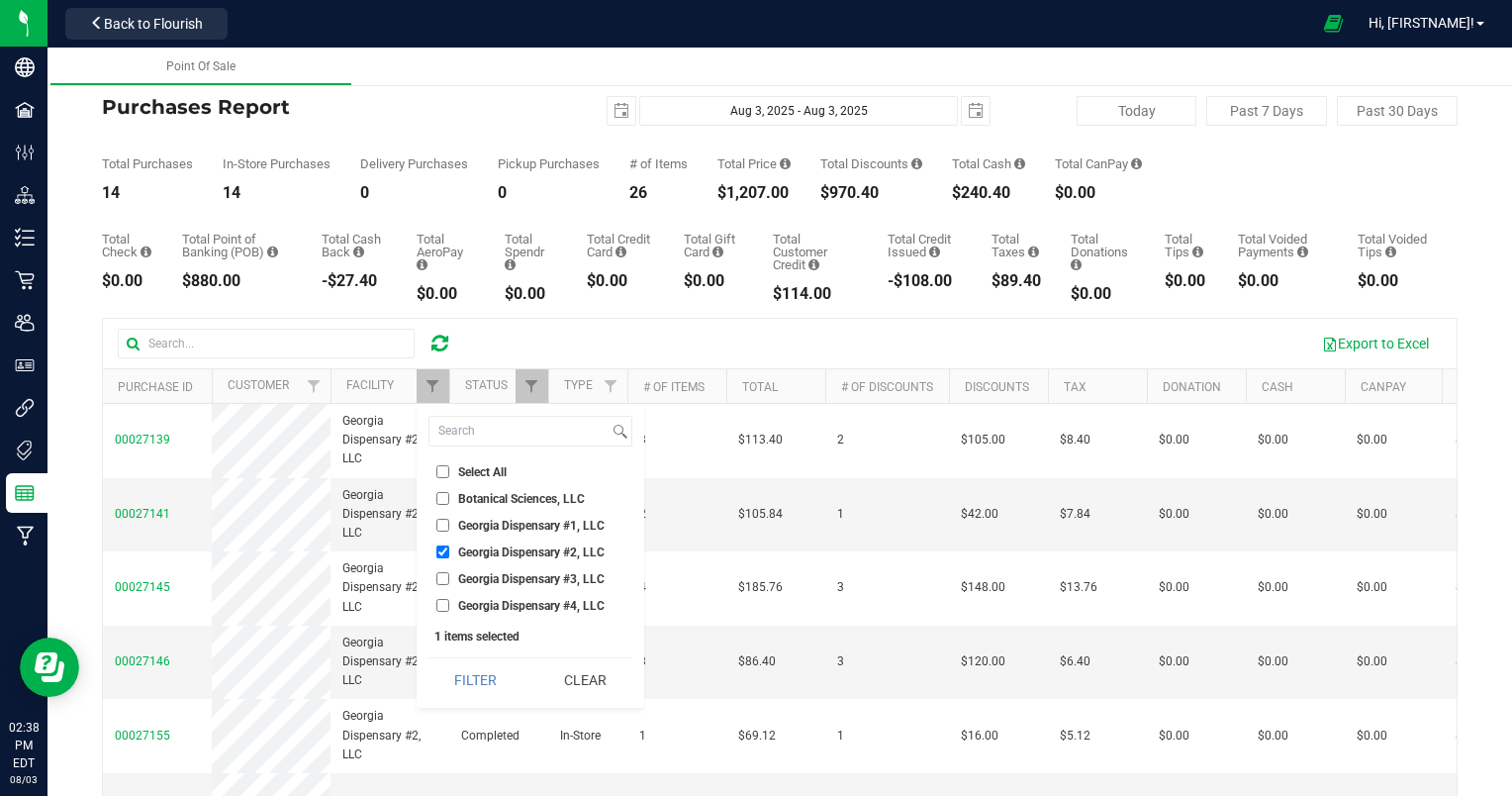 click on "Georgia Dispensary #3, LLC" at bounding box center [442, 578] 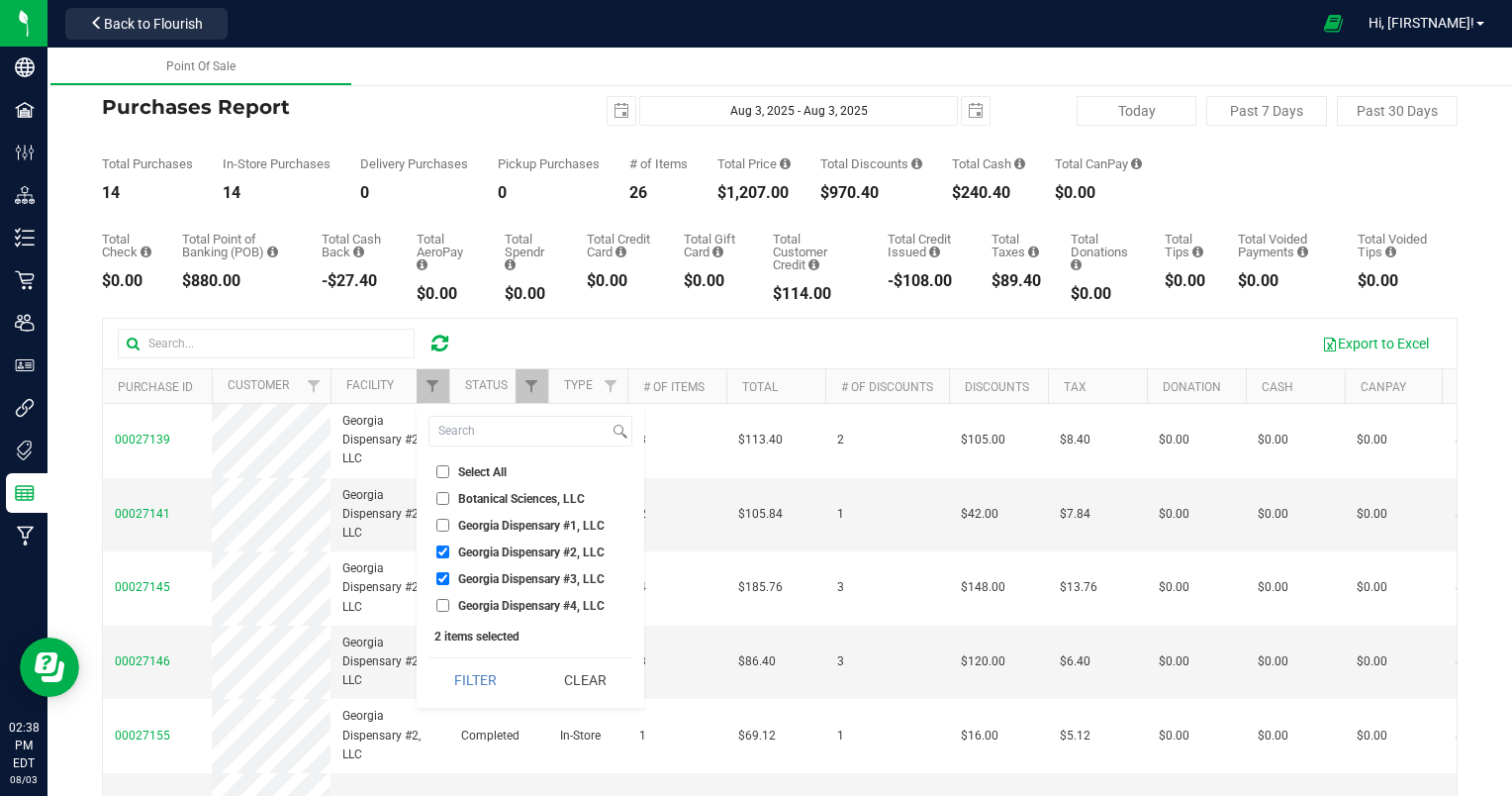 click on "Georgia Dispensary #2, LLC" at bounding box center [442, 551] 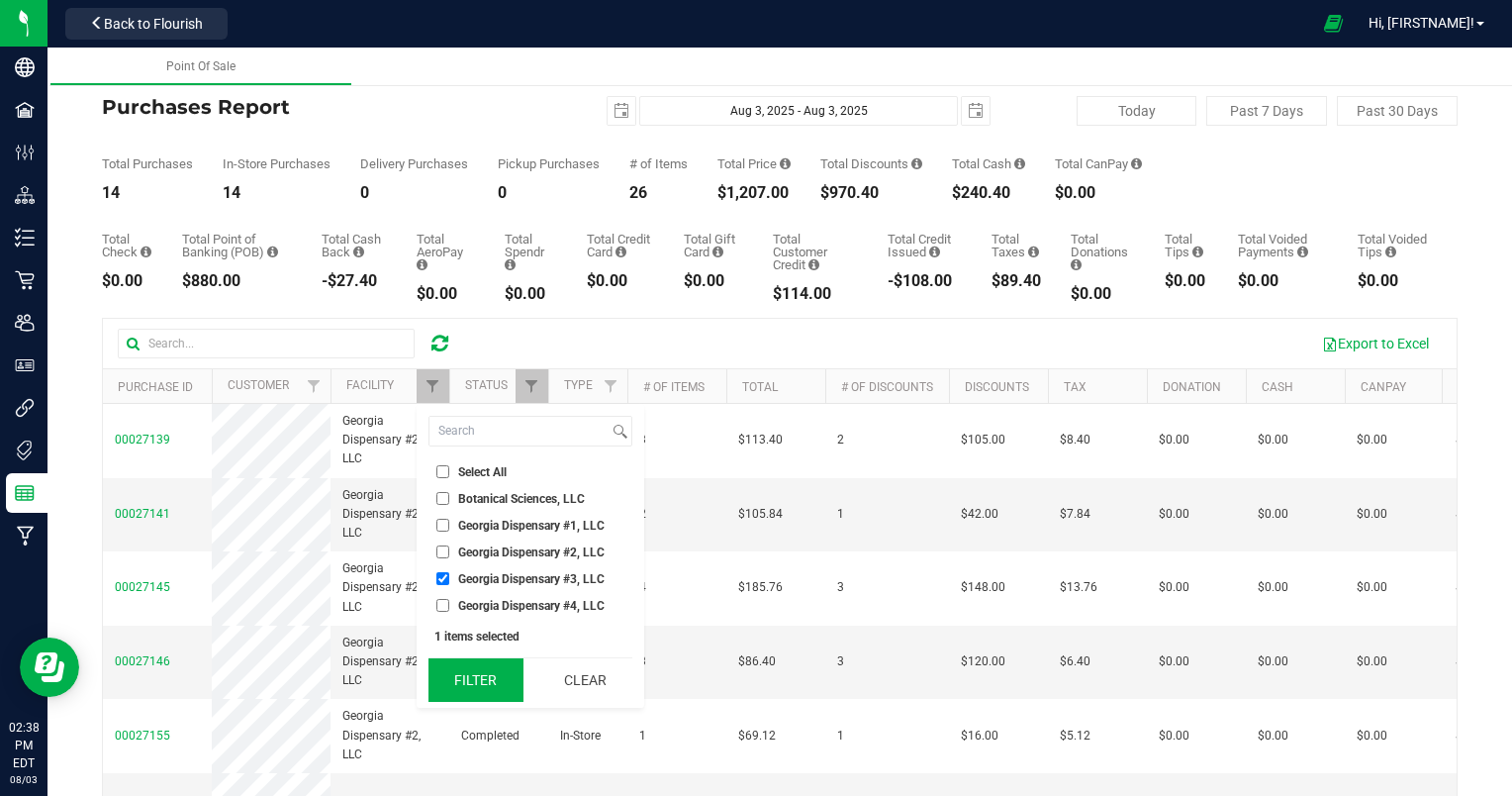click on "Filter" at bounding box center [476, 680] 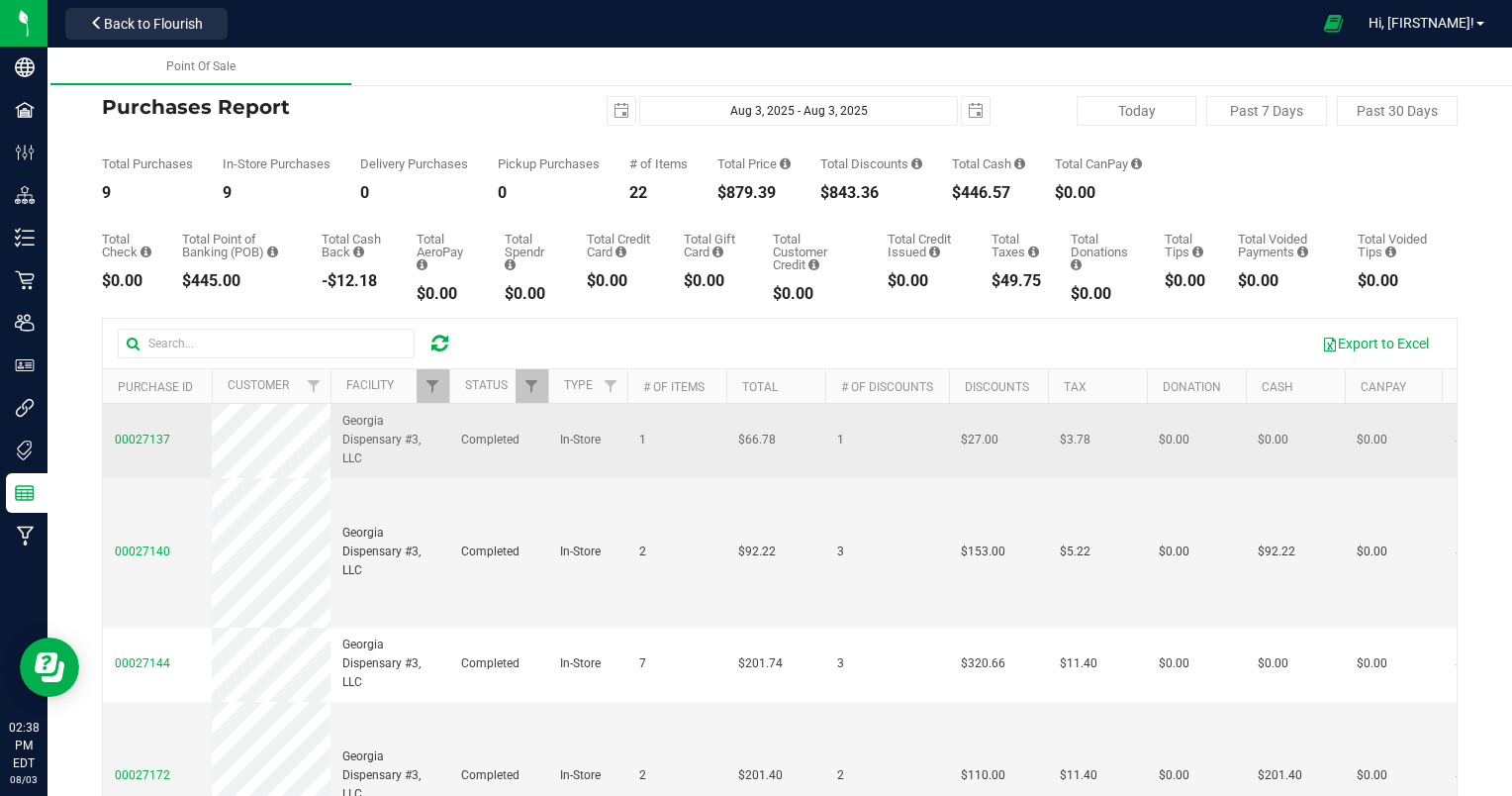 checkbox on "true" 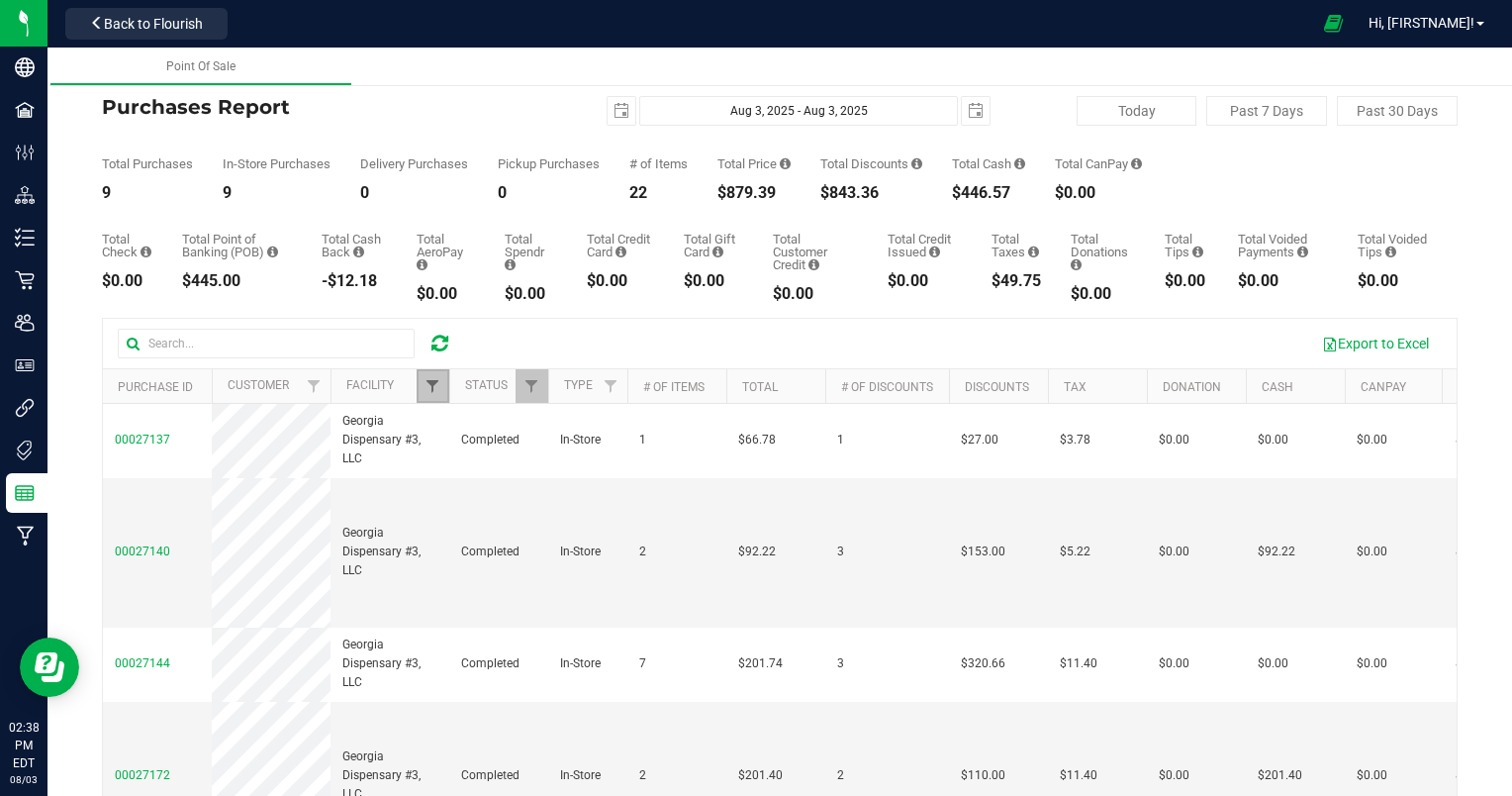 click at bounding box center [432, 386] 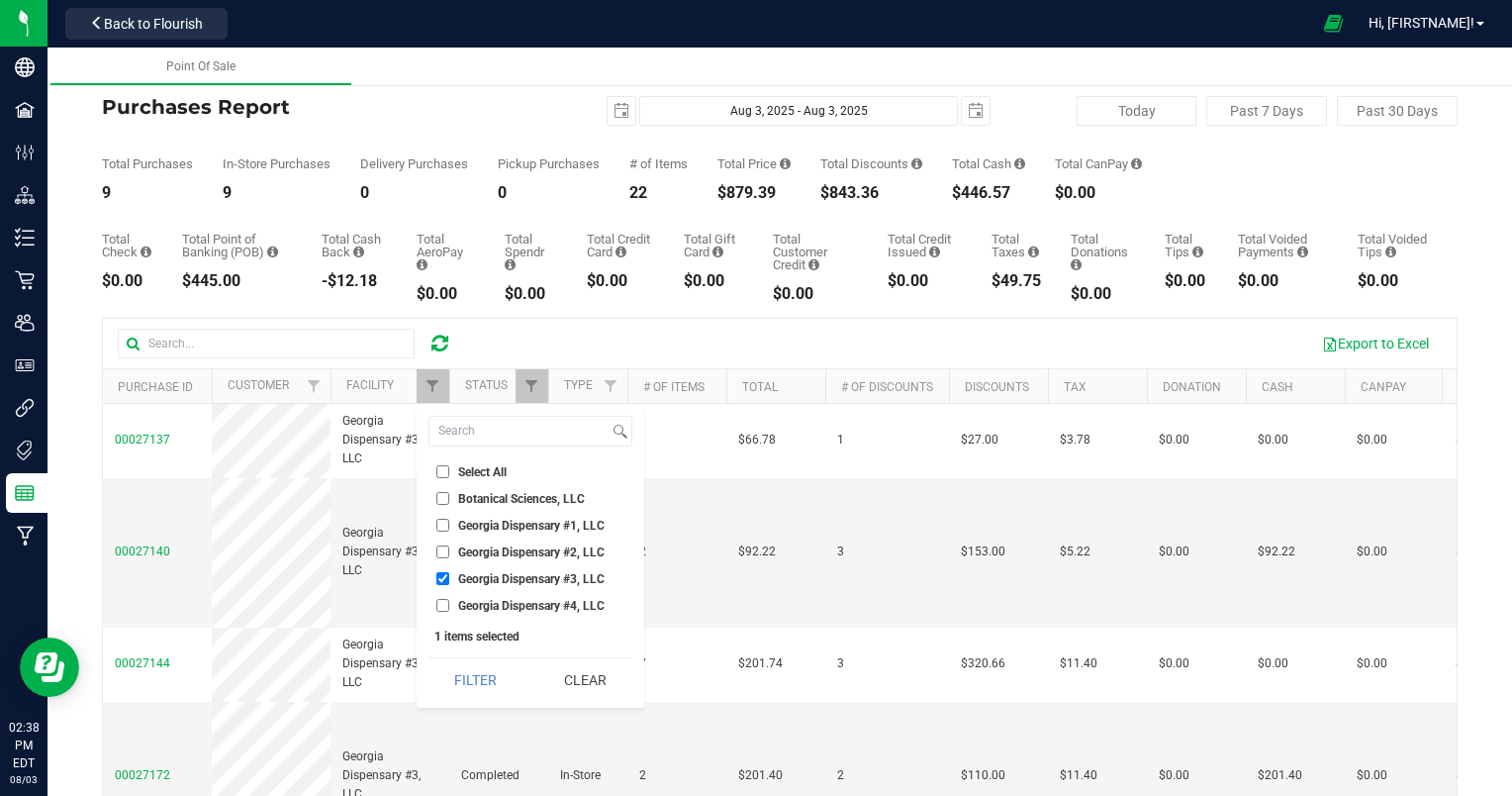 click on "Georgia Dispensary #4, LLC" at bounding box center (442, 605) 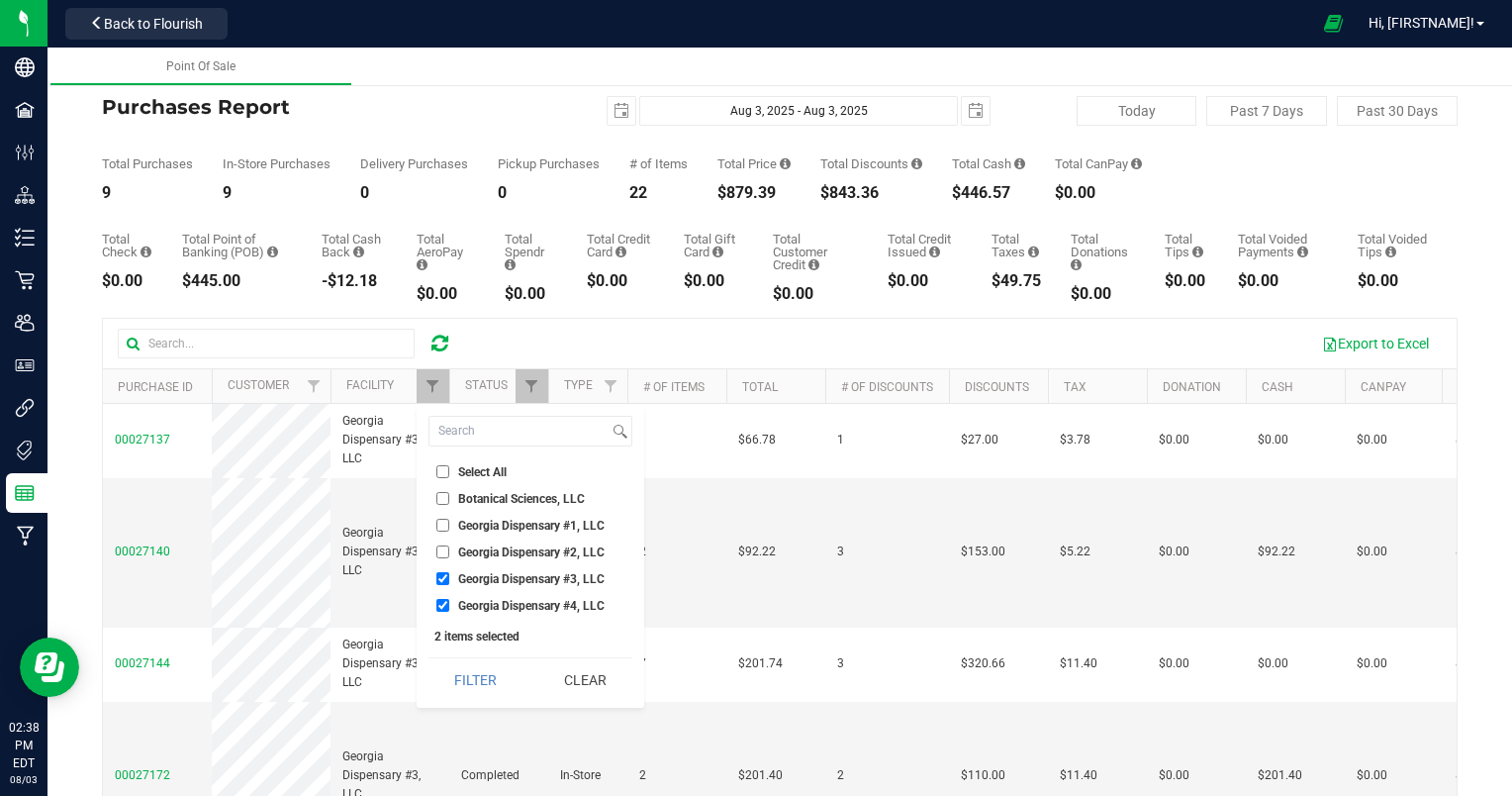 click on "Georgia Dispensary #3, LLC" at bounding box center (442, 578) 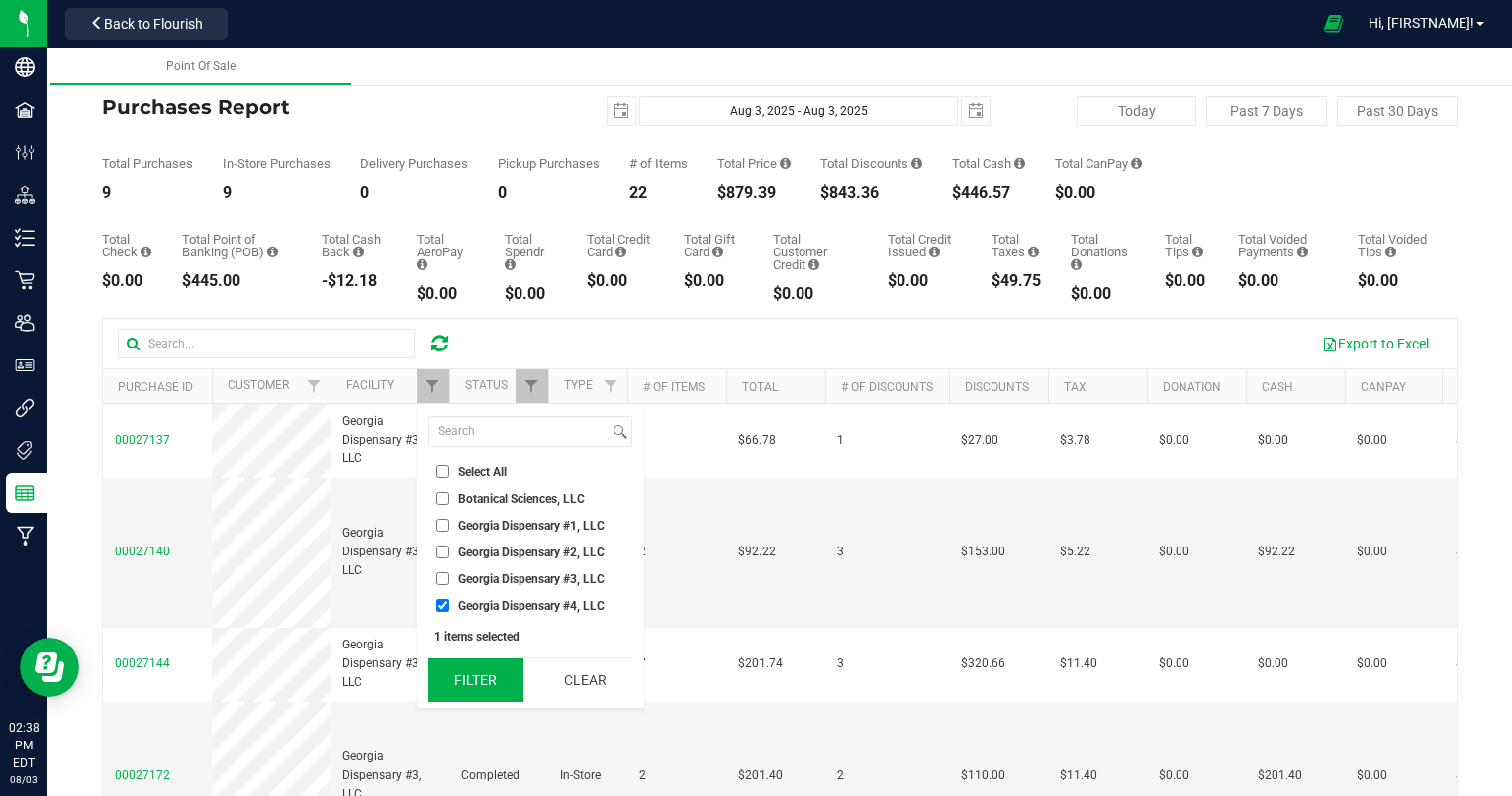 click on "Filter" at bounding box center [476, 680] 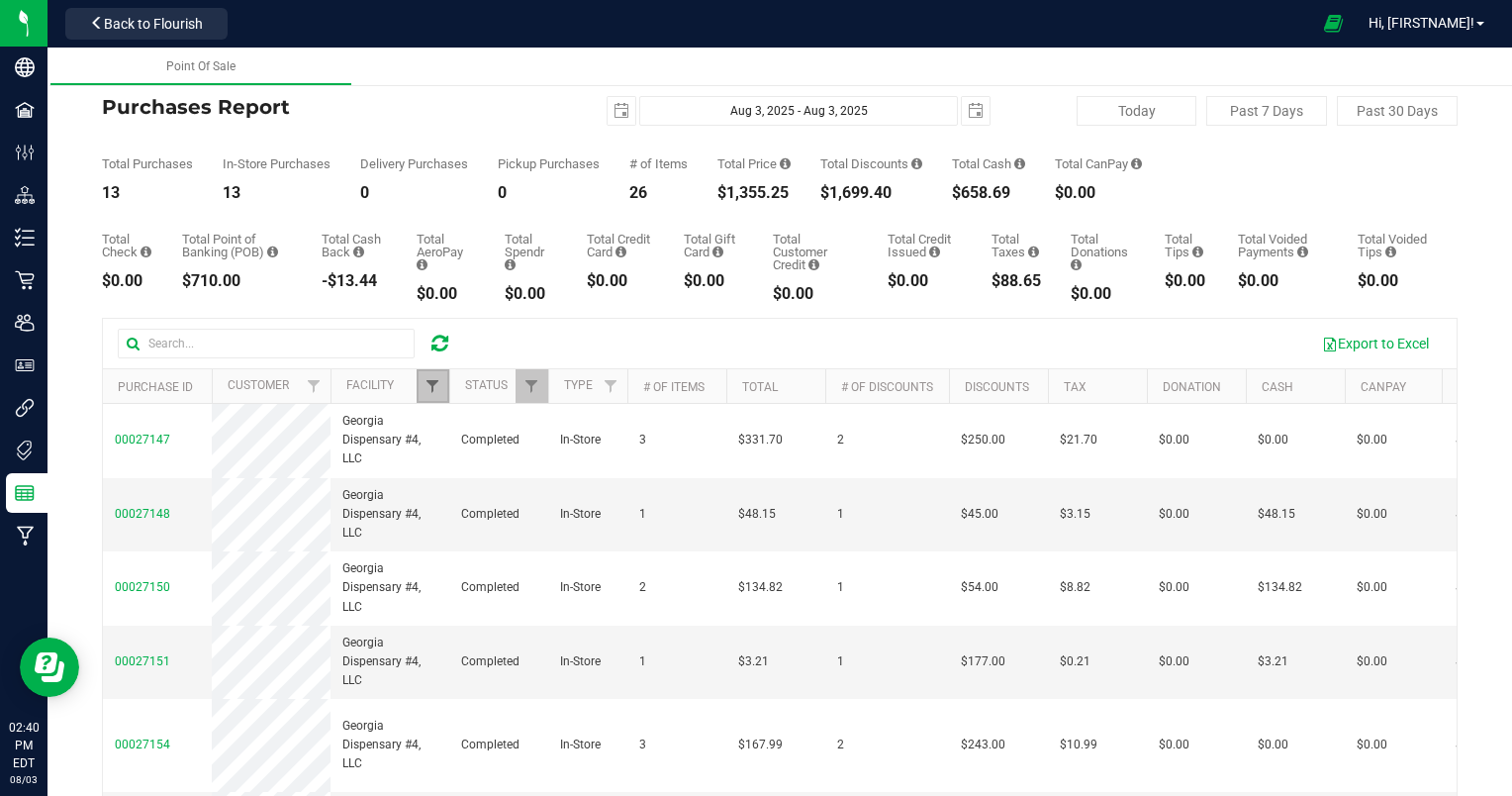 click at bounding box center [432, 386] 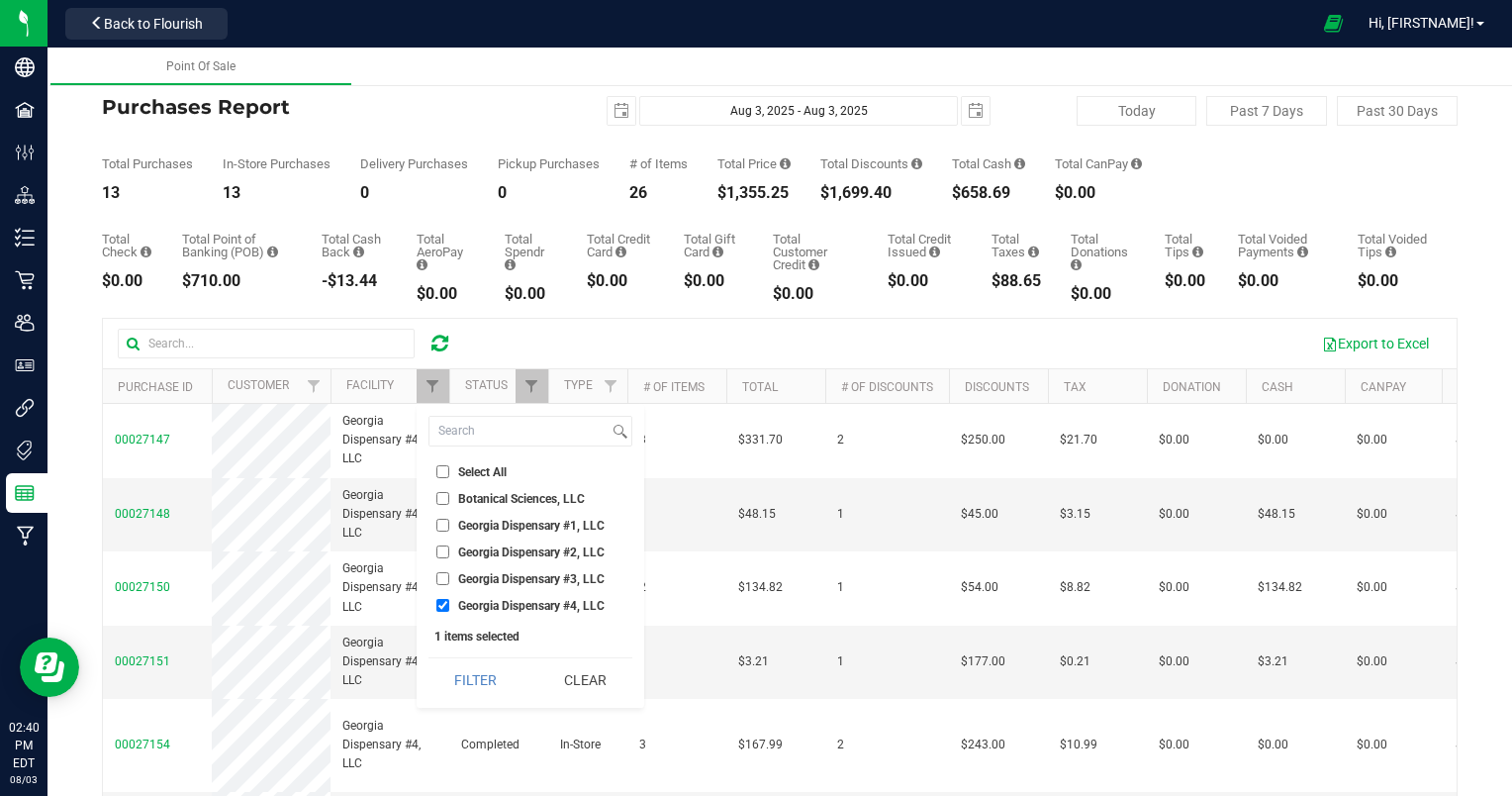 click on "Georgia Dispensary #3, LLC" at bounding box center [442, 578] 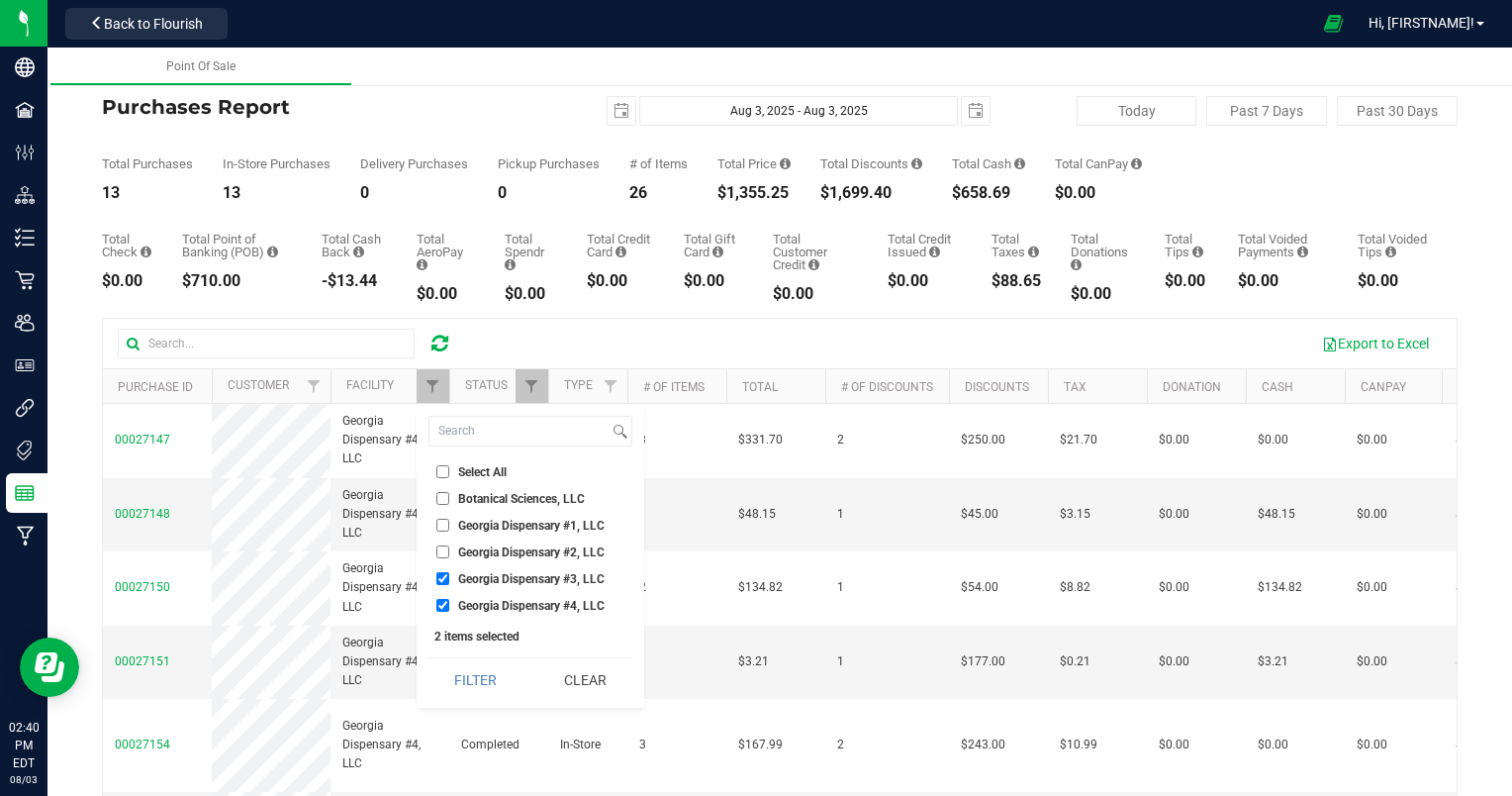 click on "Georgia Dispensary #4, LLC" at bounding box center [442, 605] 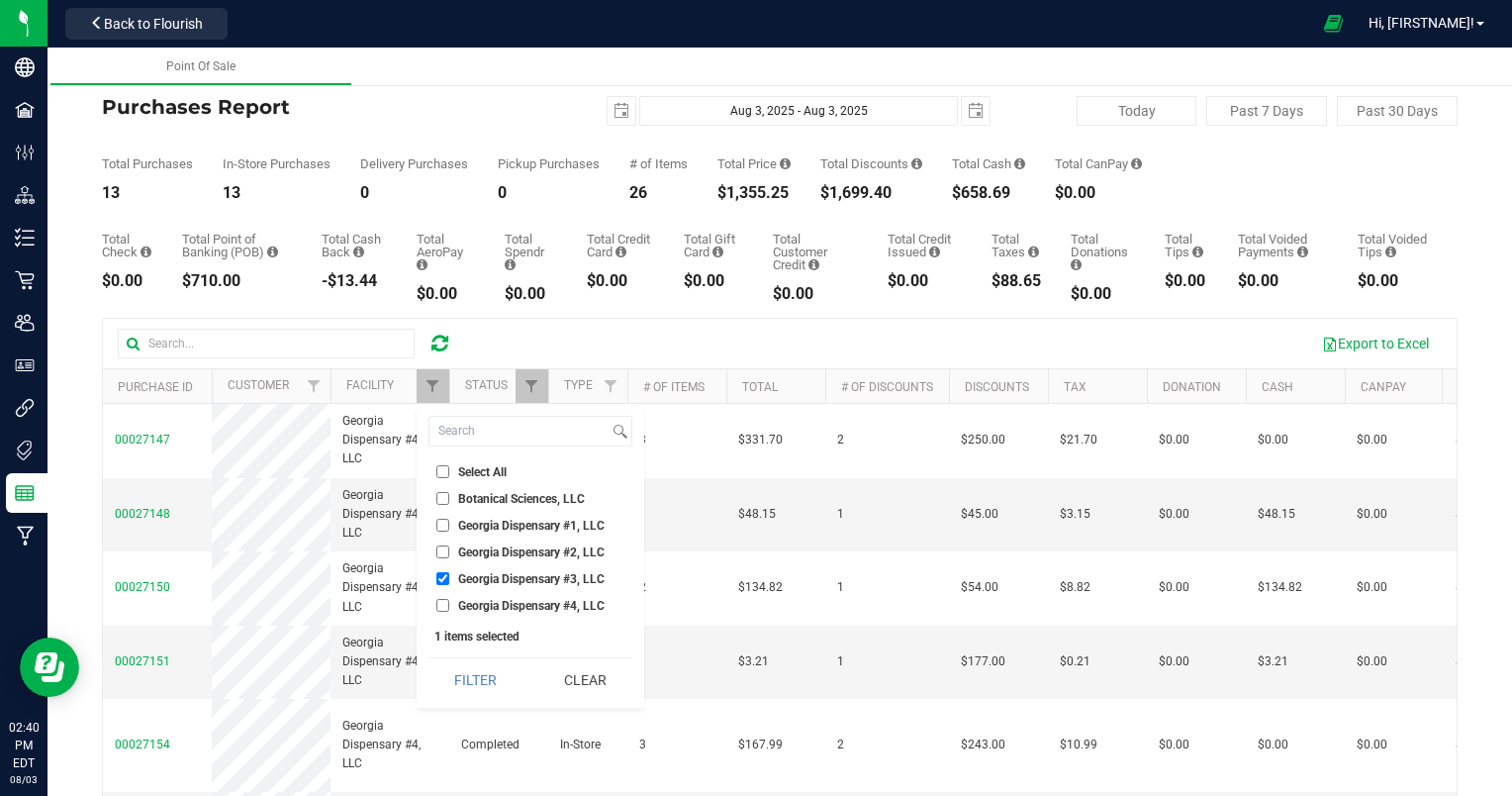 click on "Georgia Dispensary #3, LLC" at bounding box center [442, 578] 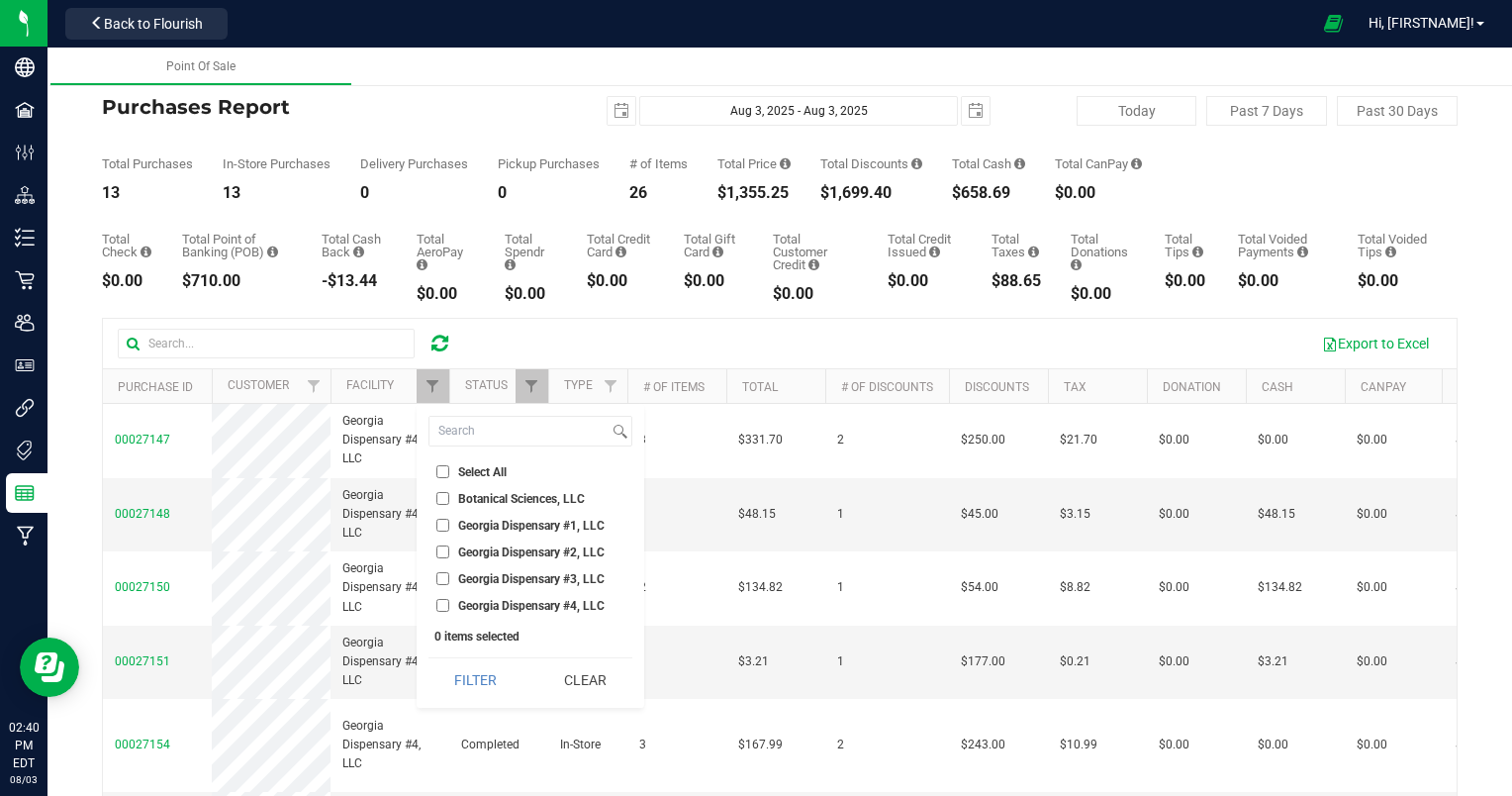 click on "Georgia Dispensary #4, LLC" at bounding box center (442, 605) 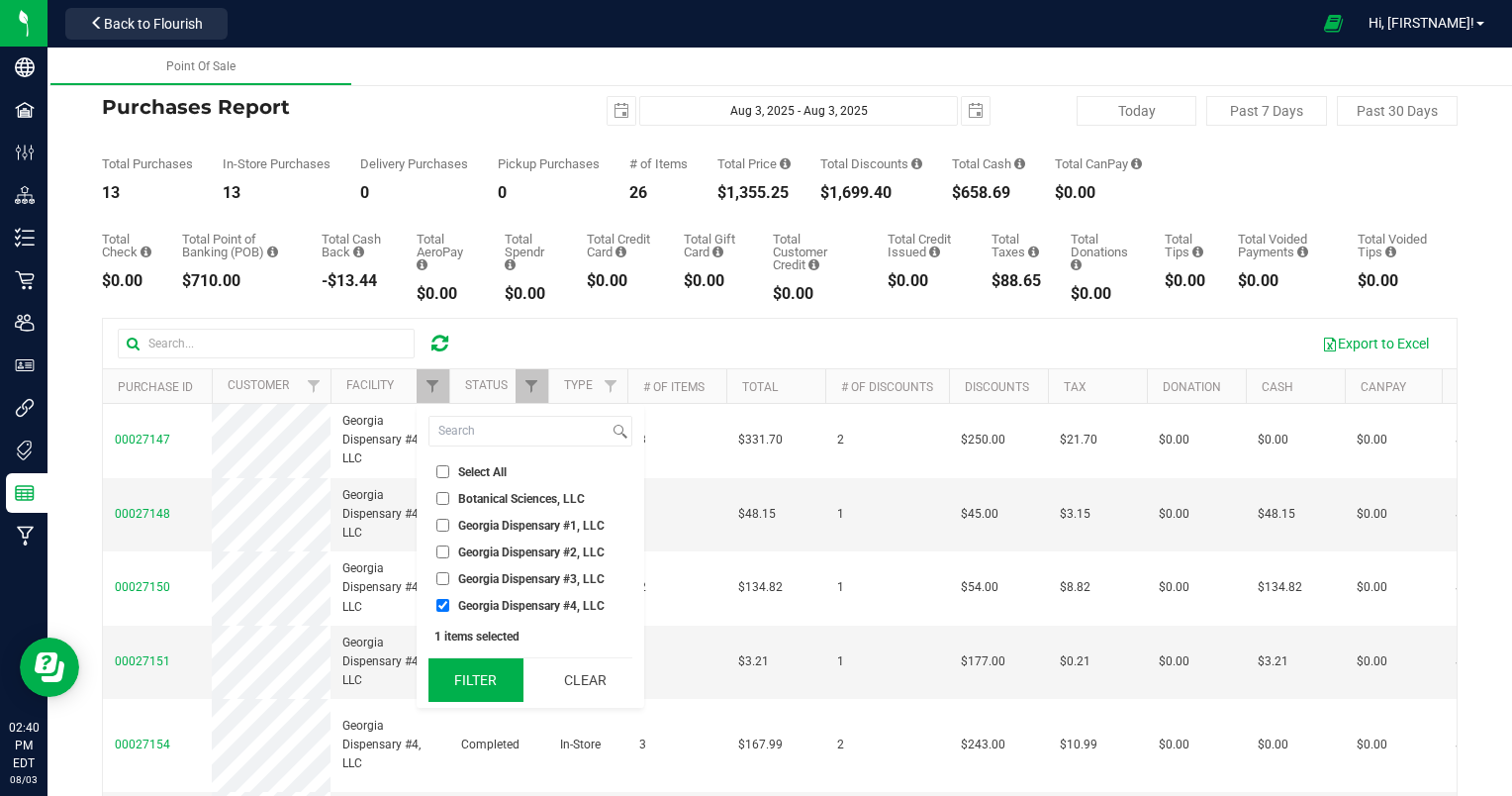 click on "Filter" at bounding box center [476, 680] 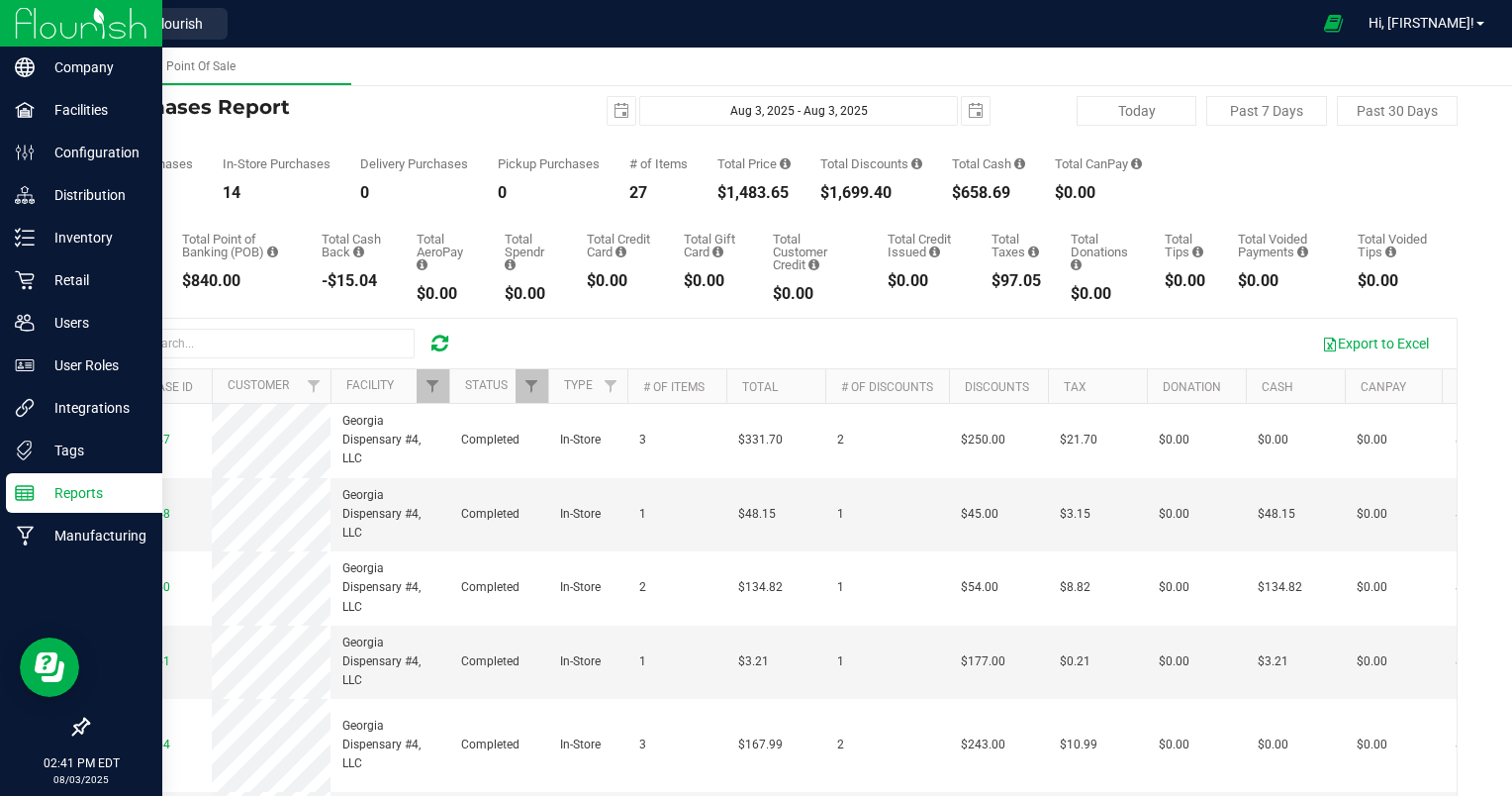 click at bounding box center [81, 23] 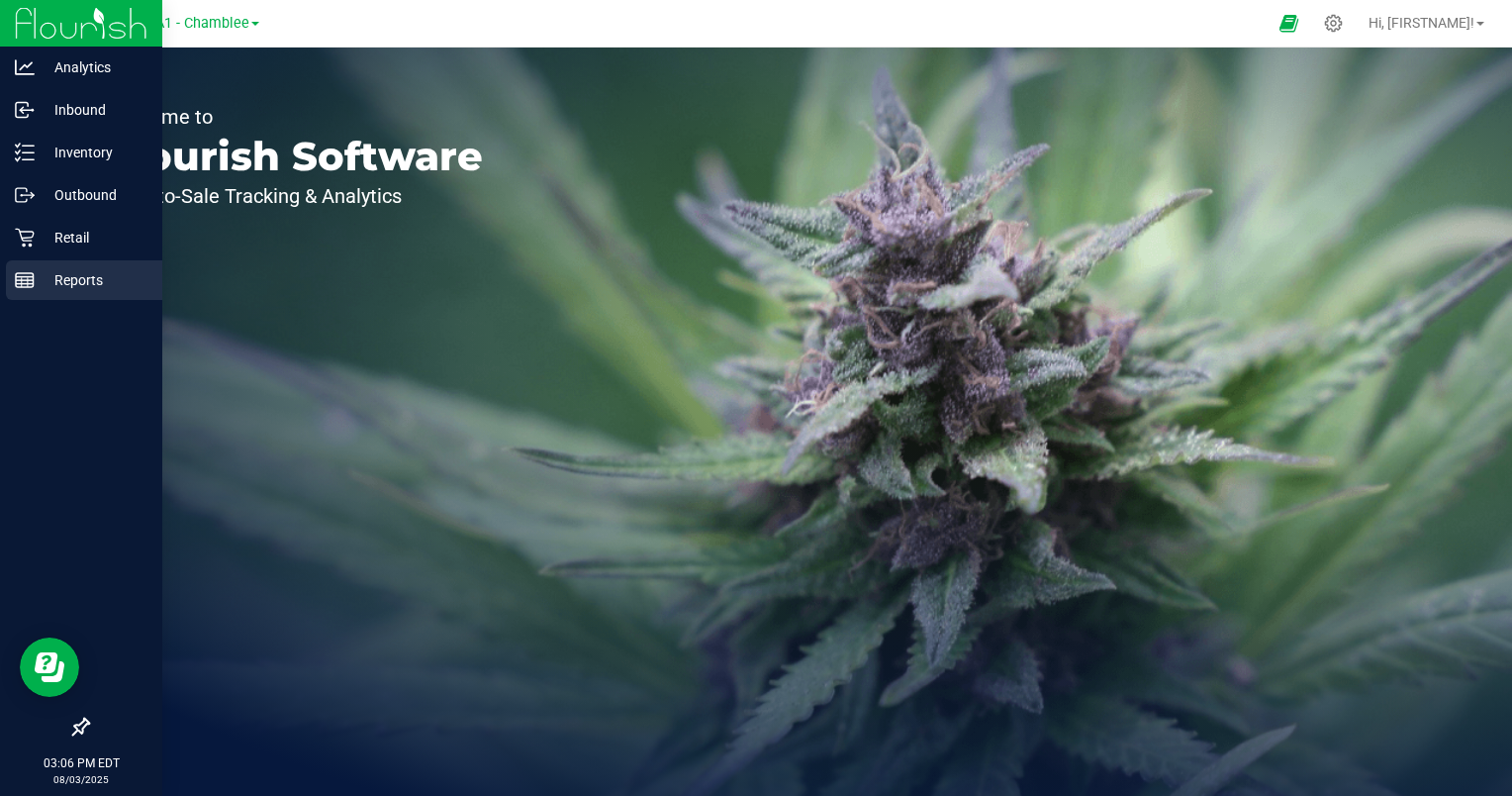 click on "Reports" at bounding box center (94, 280) 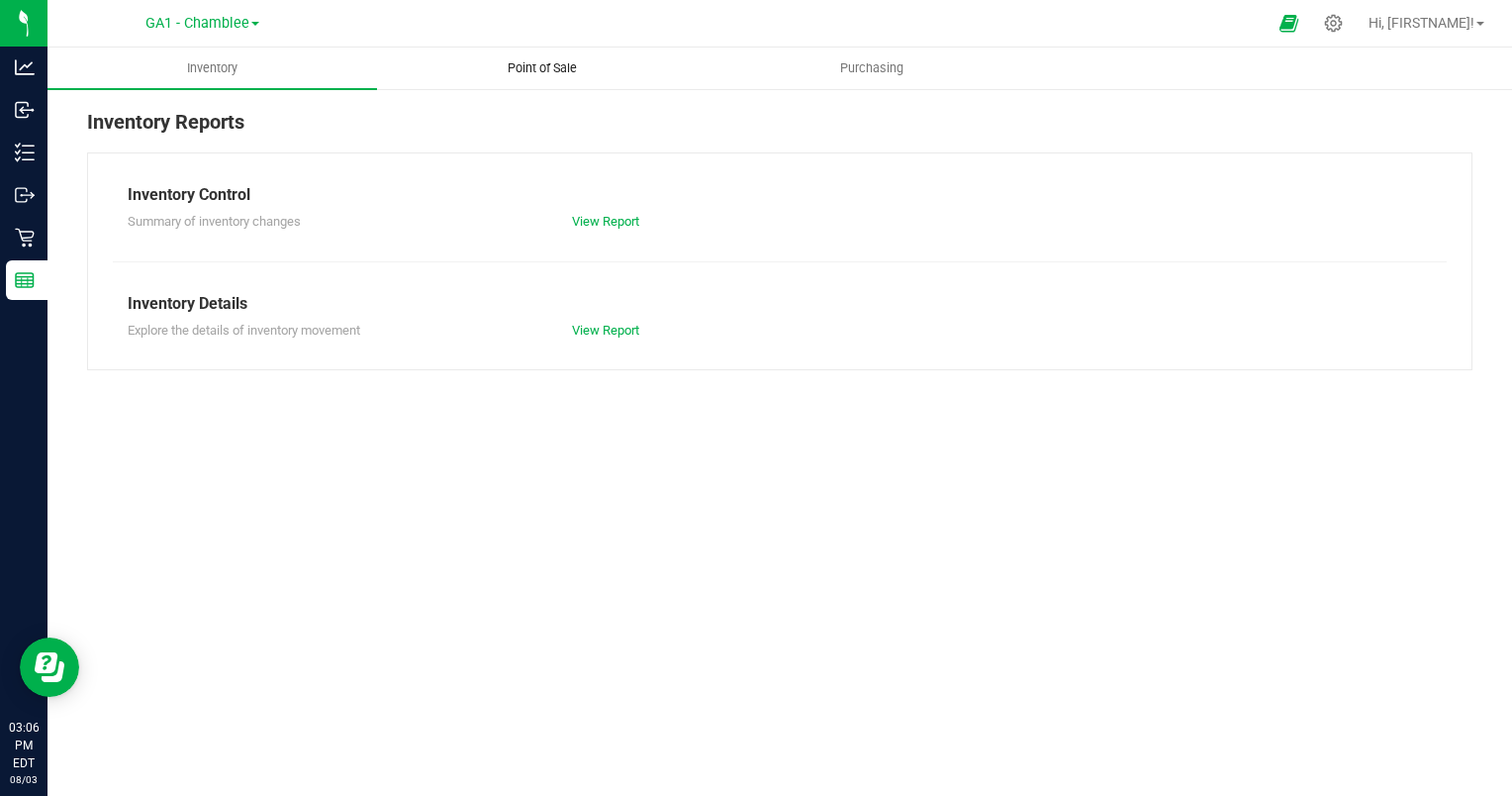 click on "Point of Sale" at bounding box center [541, 68] 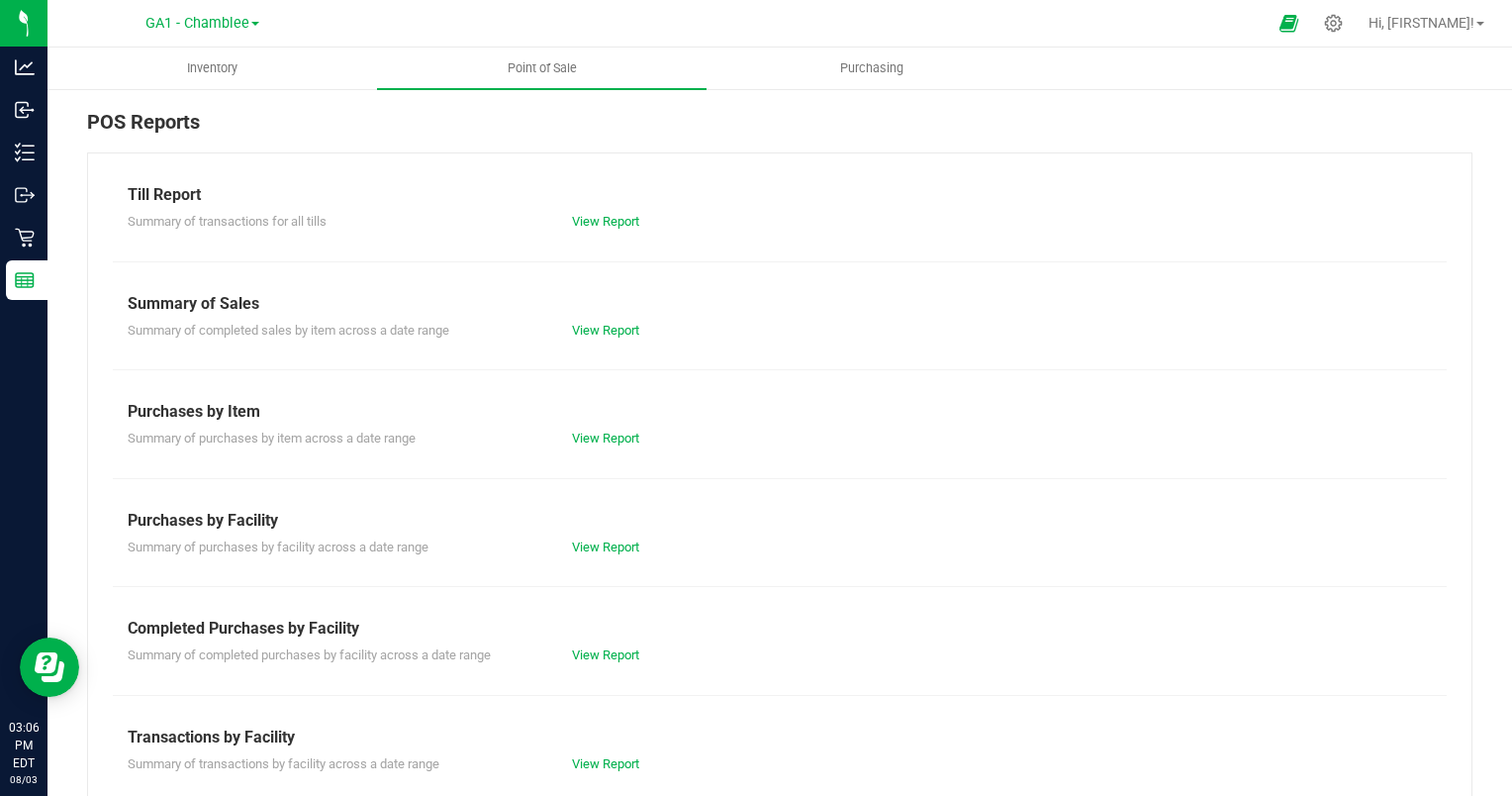 click on "View Report" at bounding box center (668, 655) 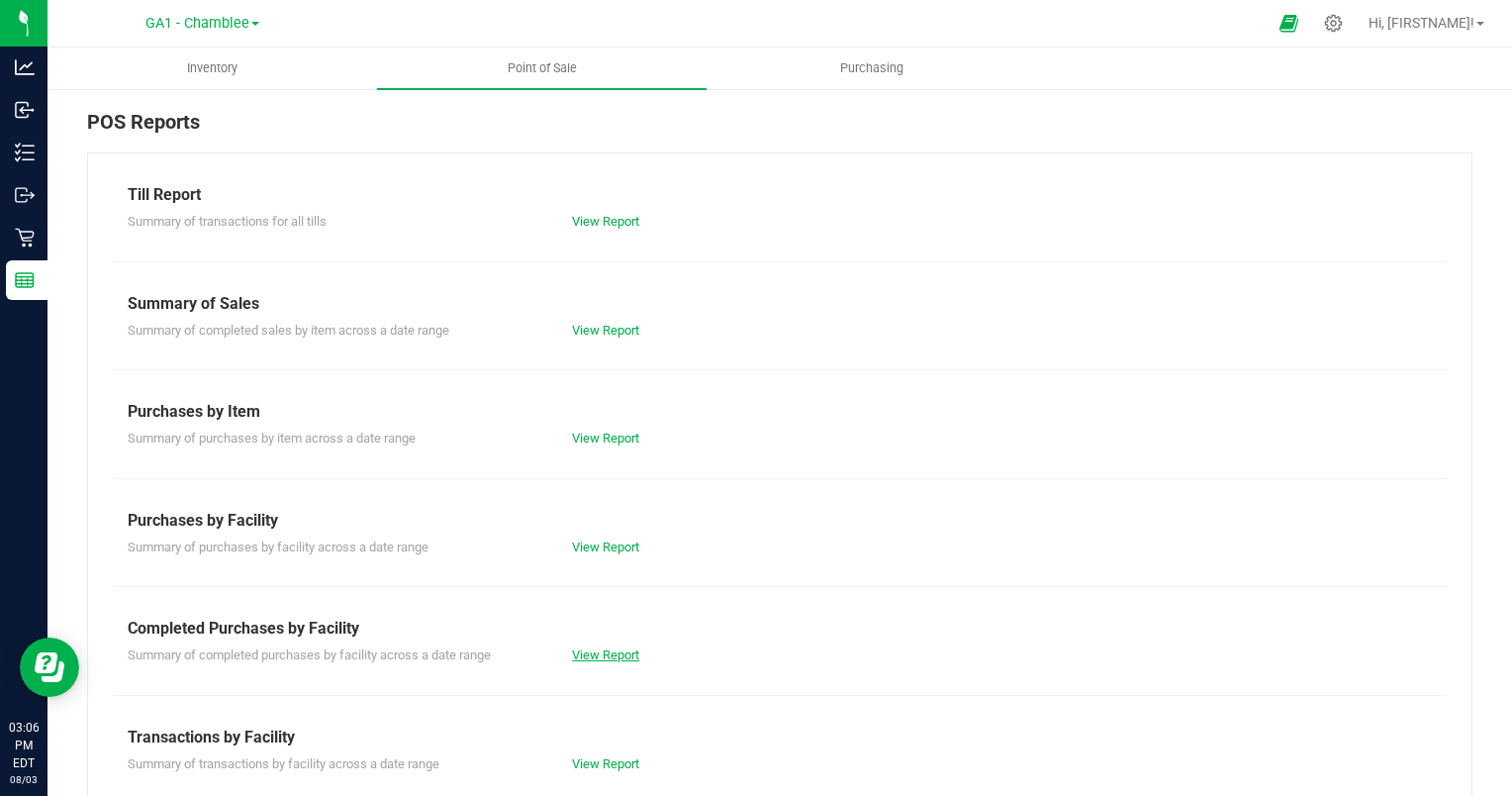 click on "View Report" at bounding box center [606, 654] 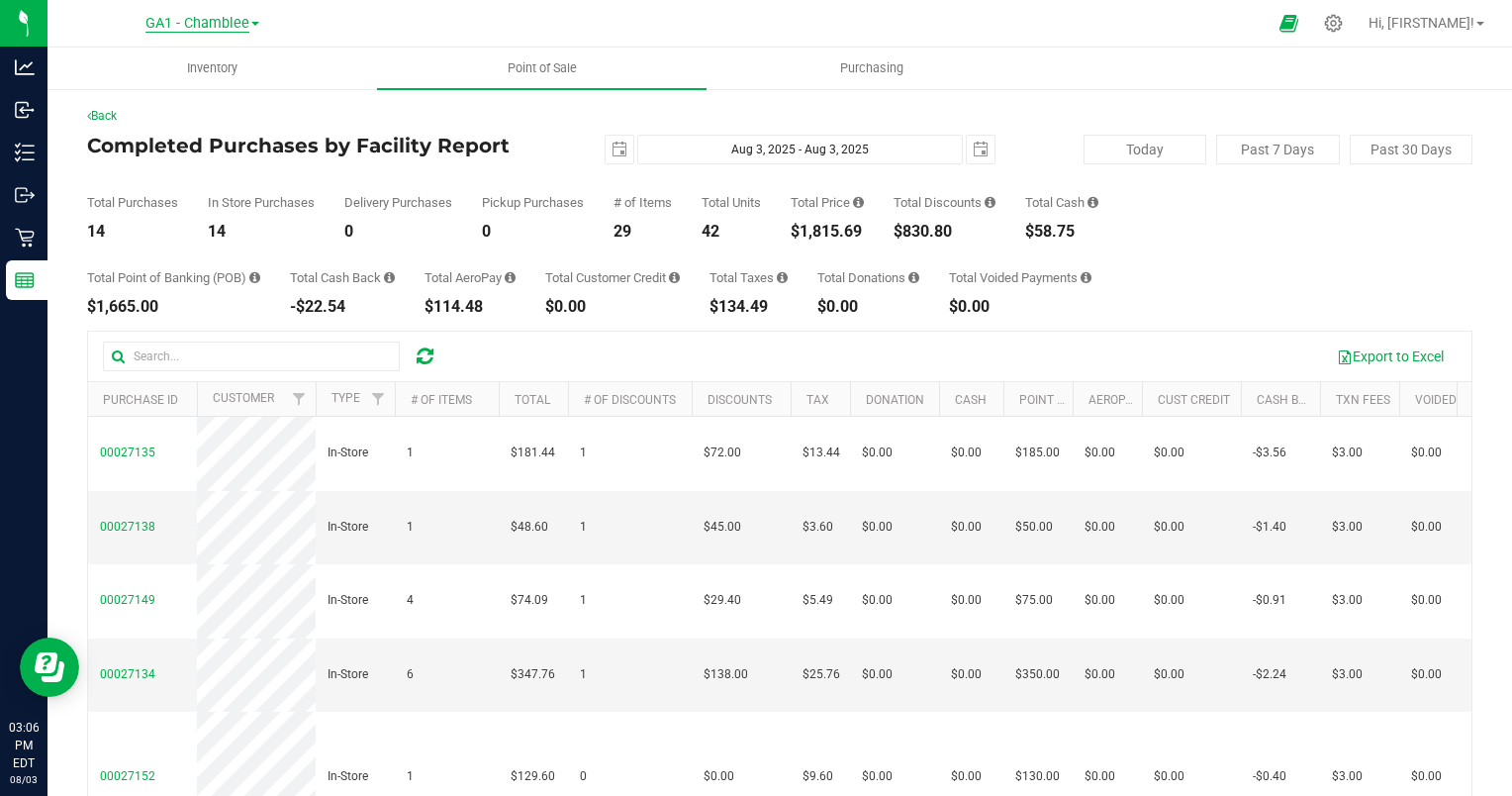 click on "GA1 - Chamblee" at bounding box center [197, 24] 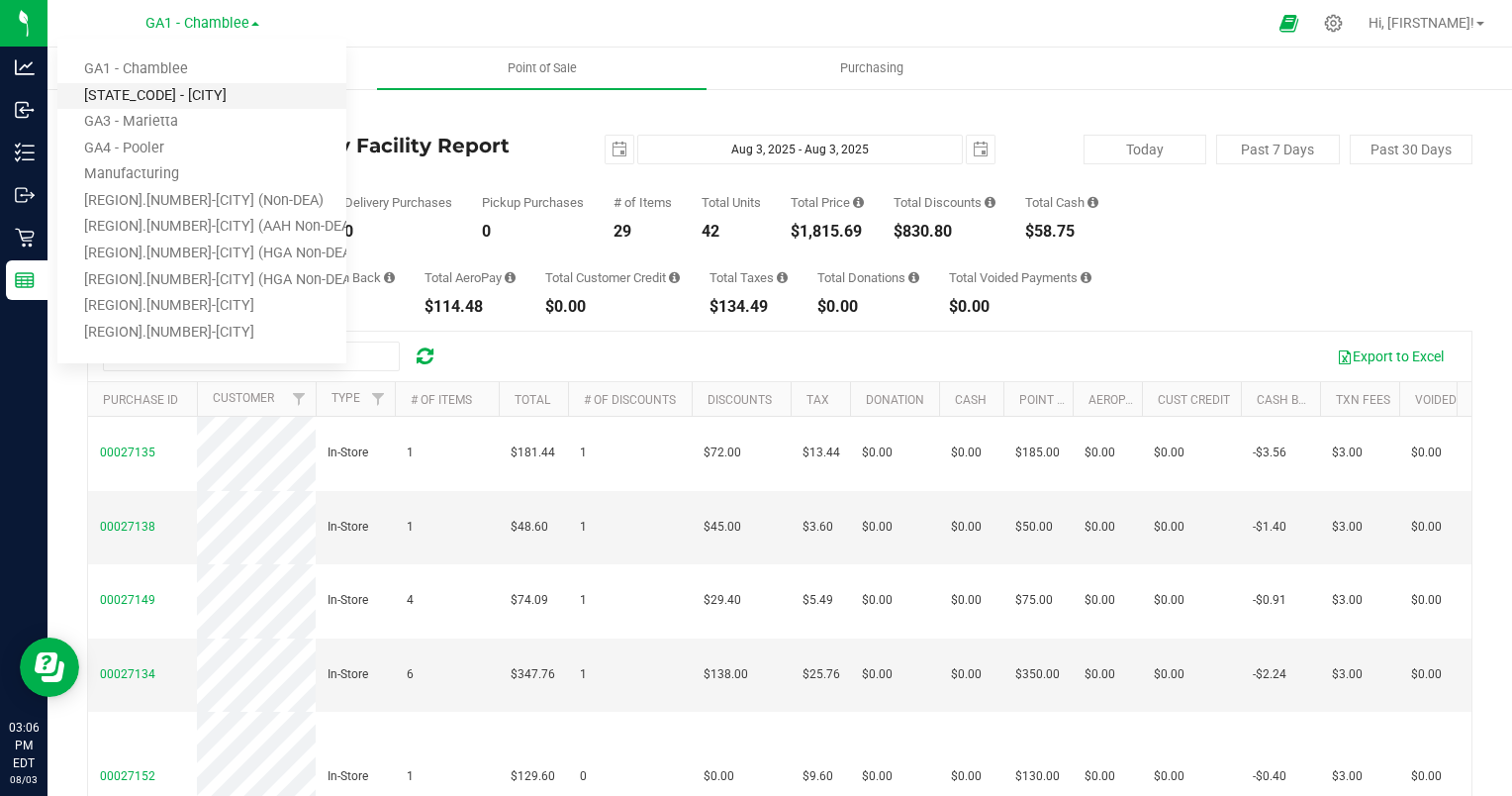 click on "[STATE_CODE] - [CITY]" at bounding box center [202, 96] 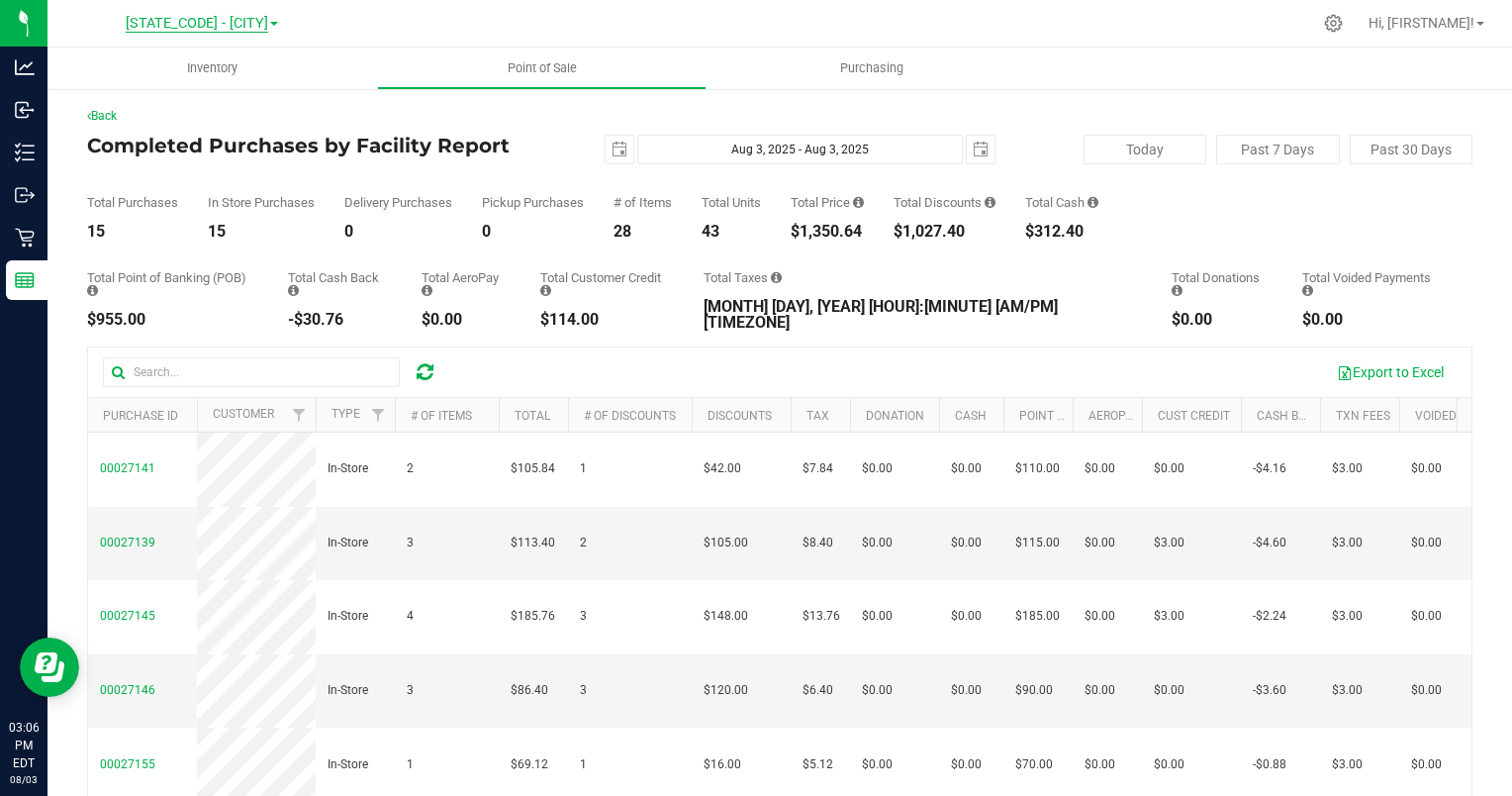 click on "[STATE_CODE] - [CITY]" at bounding box center (197, 24) 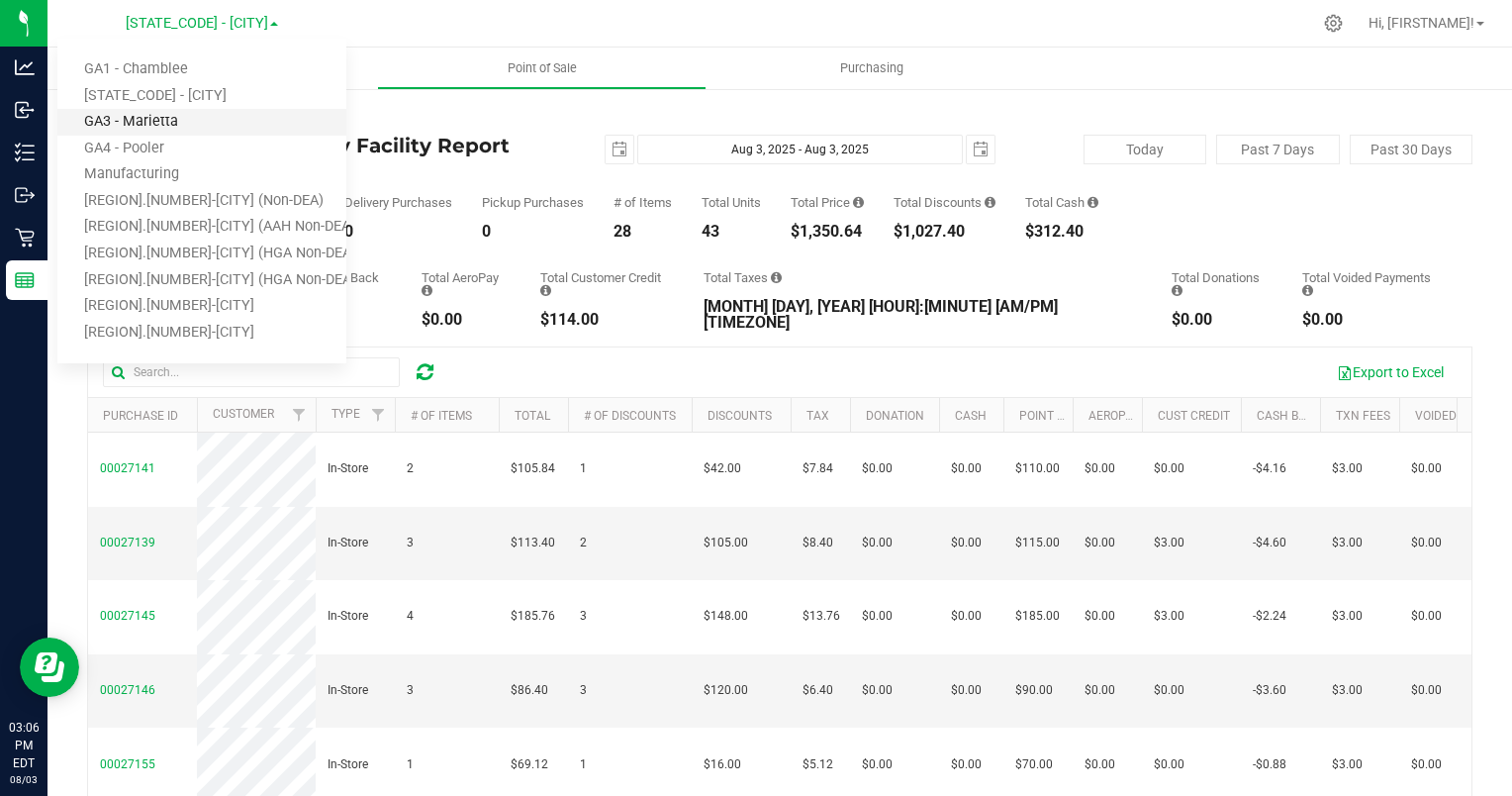 click on "GA3 - Marietta" at bounding box center [202, 122] 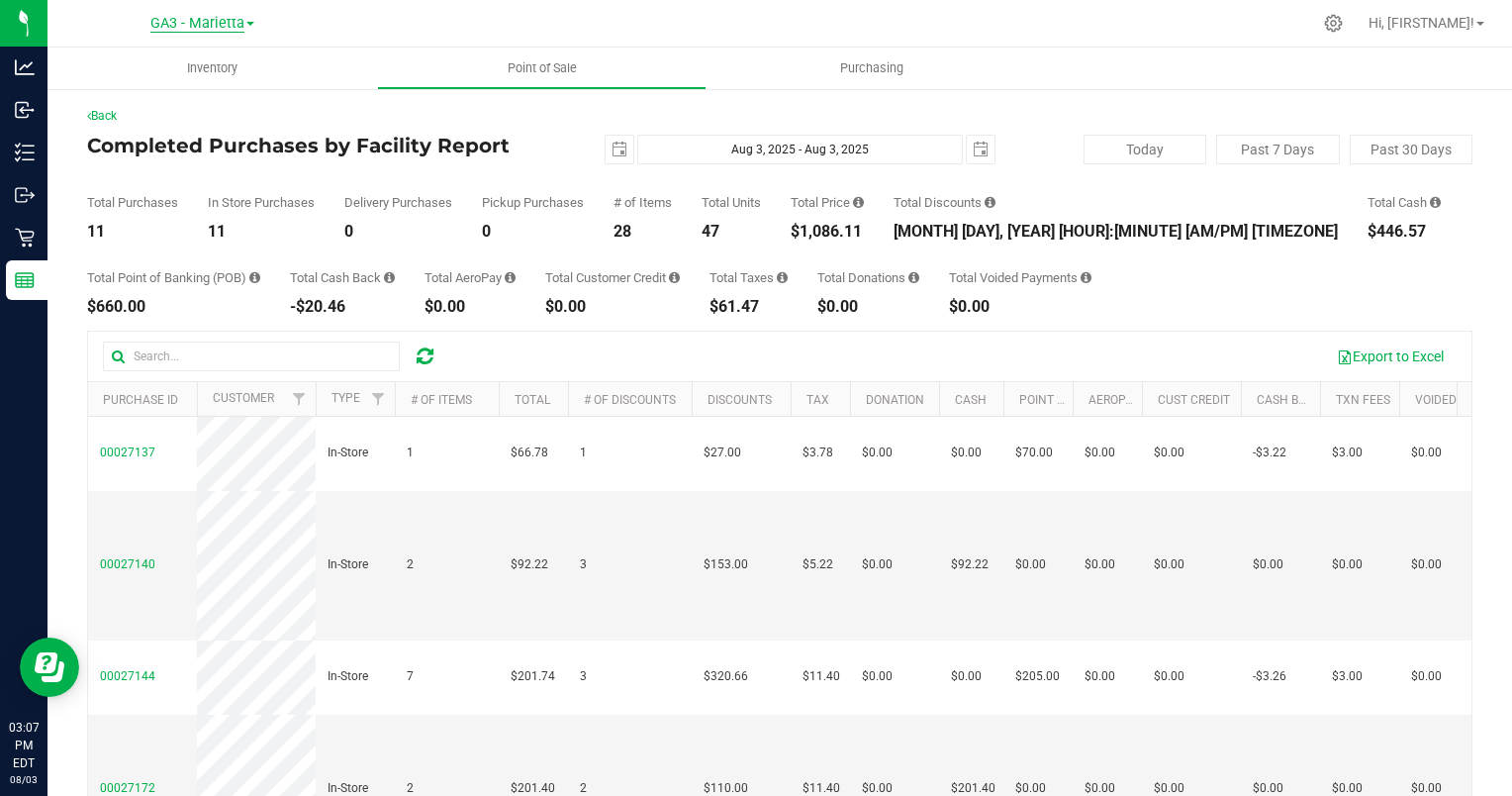 click on "GA3 - Marietta" at bounding box center [197, 24] 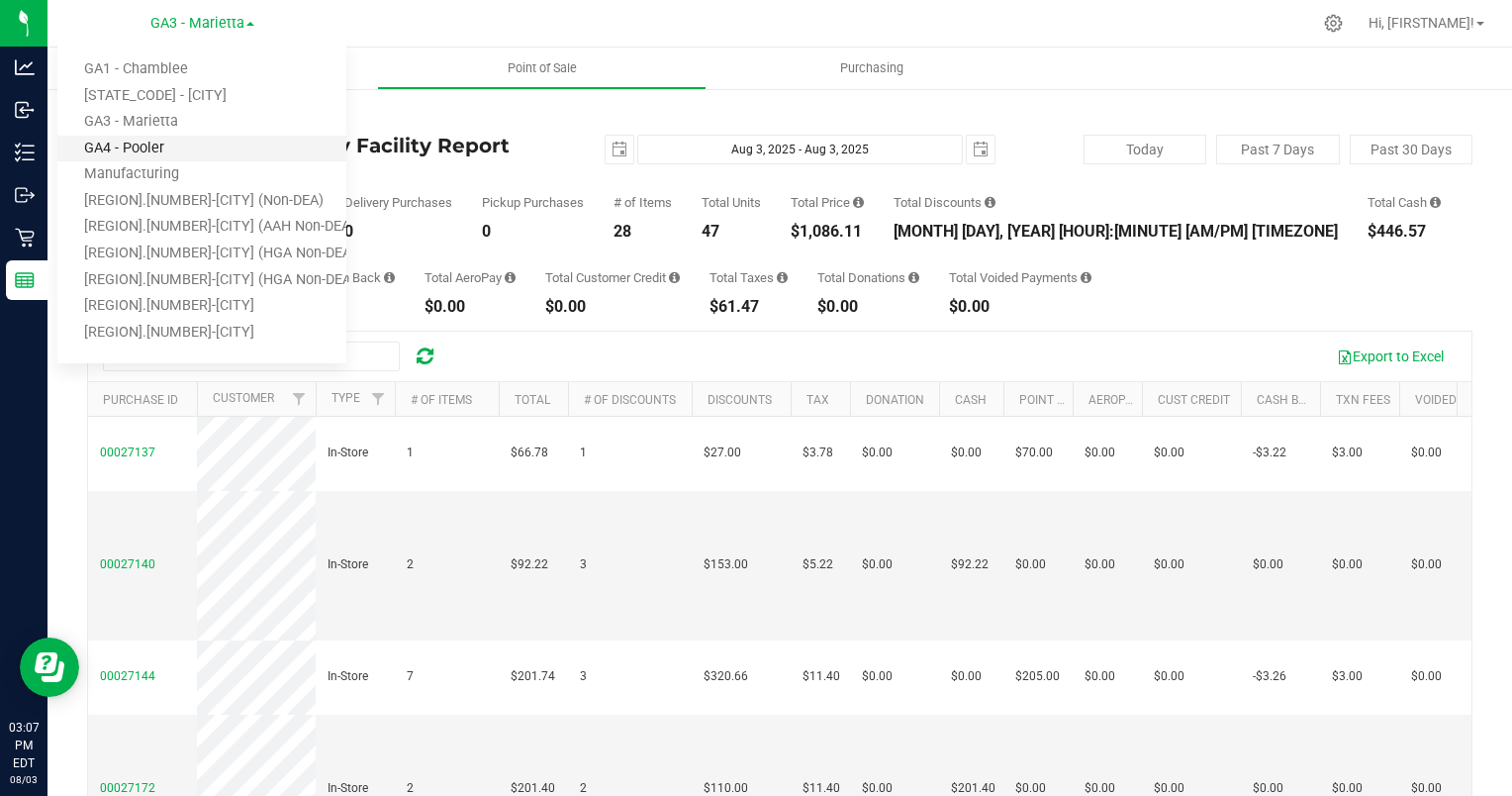 click on "GA4 - Pooler" at bounding box center [202, 149] 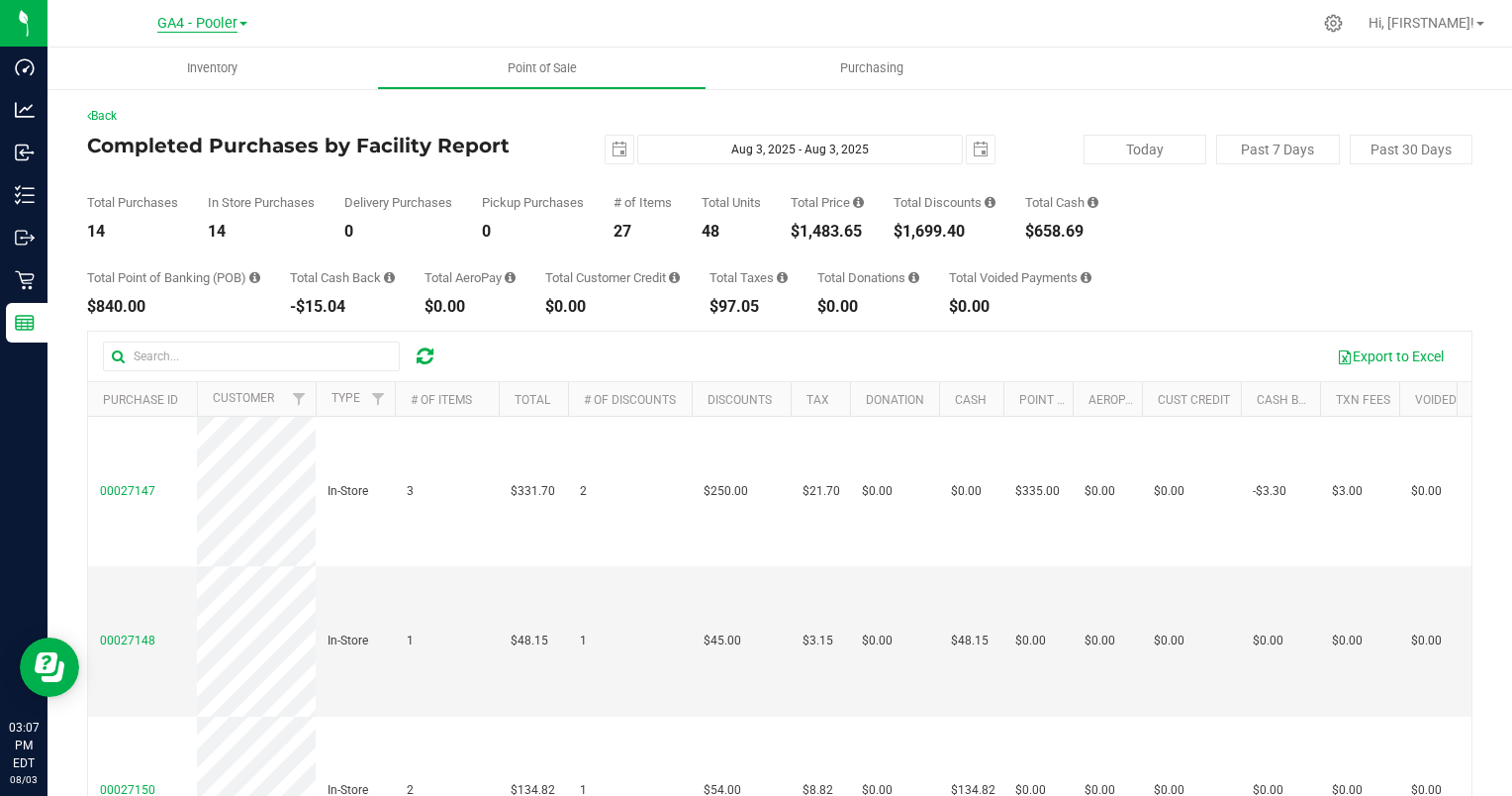 click on "GA4 - Pooler" at bounding box center (197, 24) 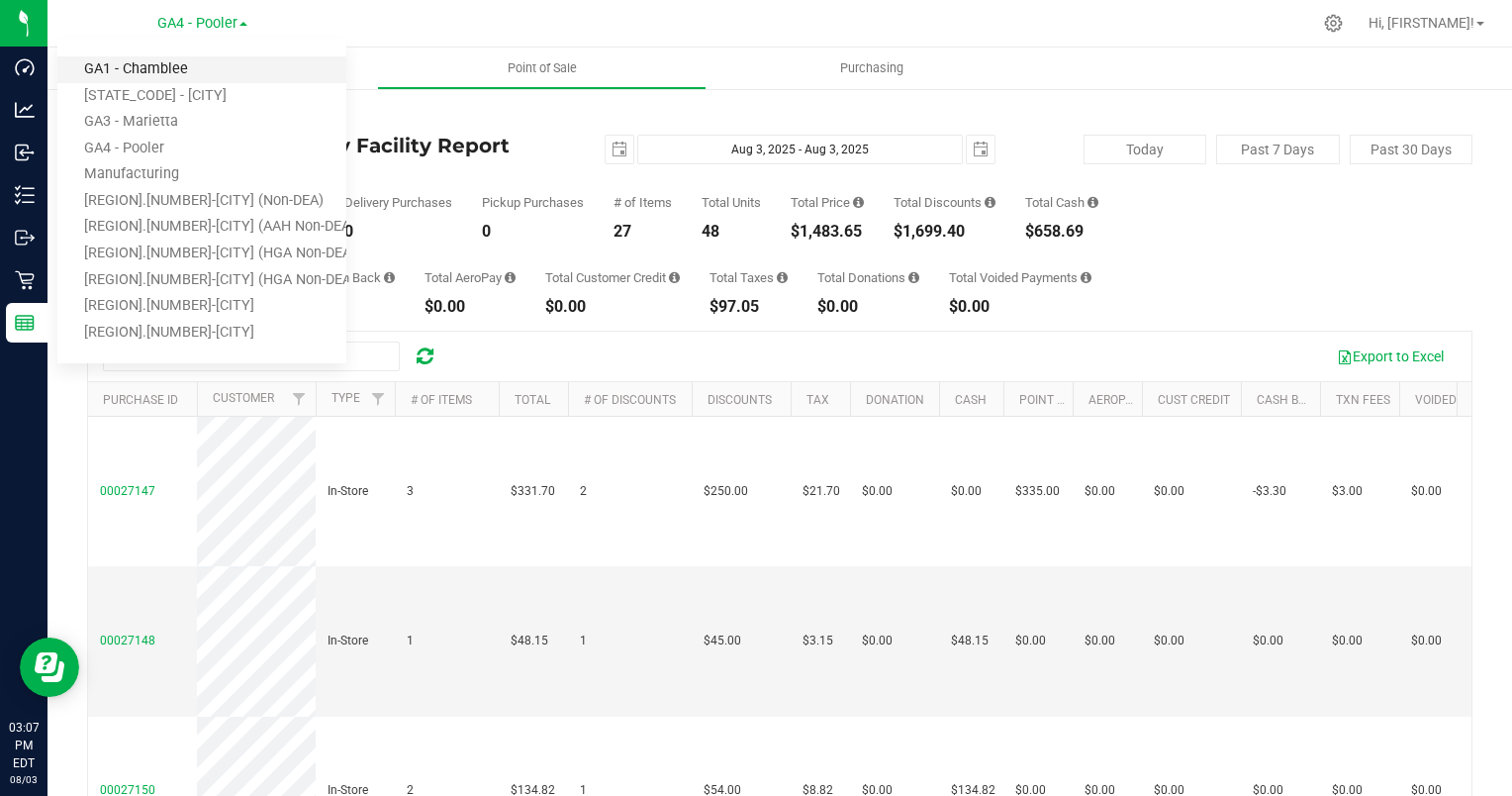 click on "GA1 - Chamblee" at bounding box center [202, 69] 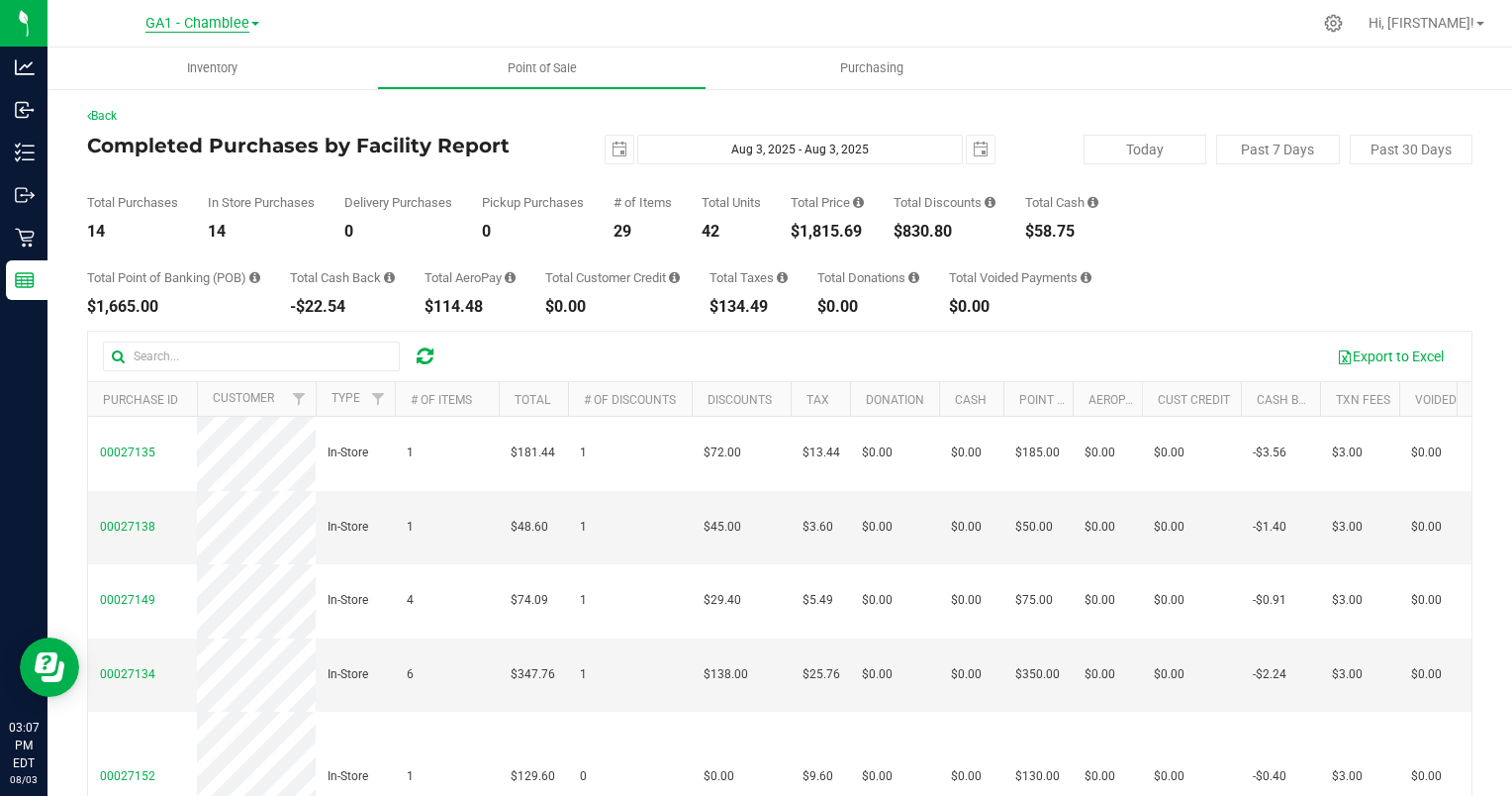 click on "GA1 - Chamblee" at bounding box center [197, 24] 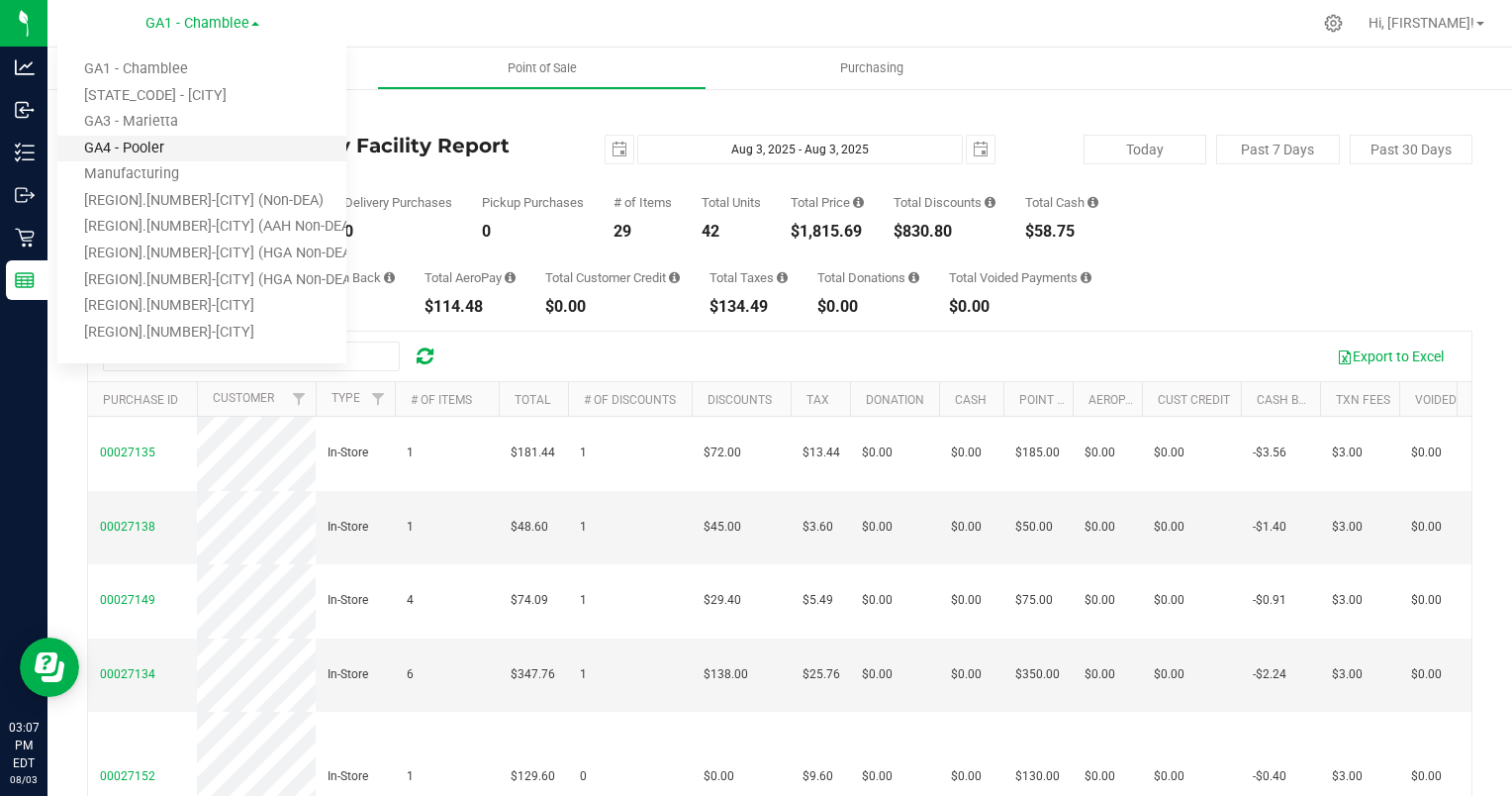 click on "GA4 - Pooler" at bounding box center [202, 149] 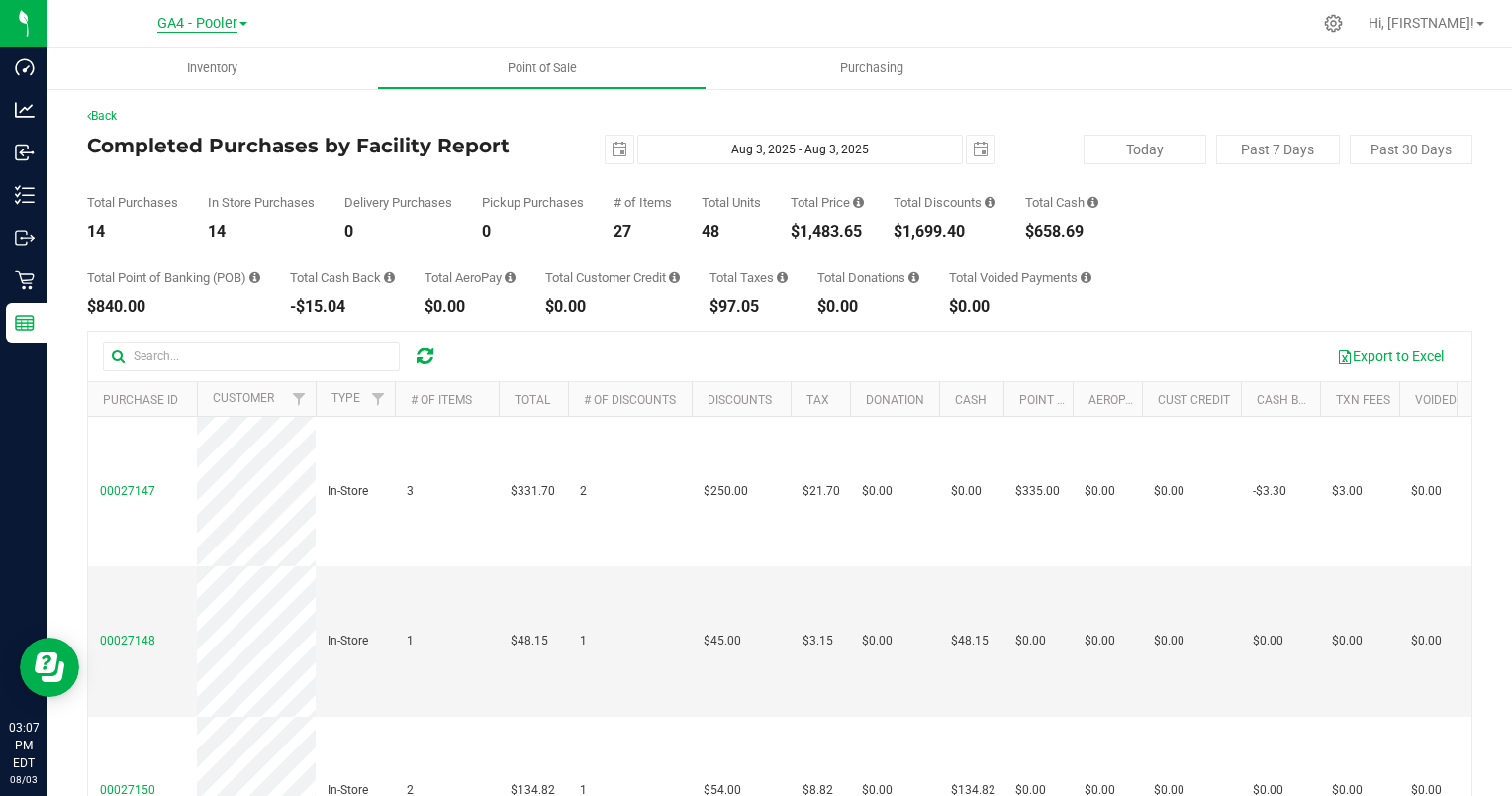 click on "GA4 - Pooler" at bounding box center (197, 24) 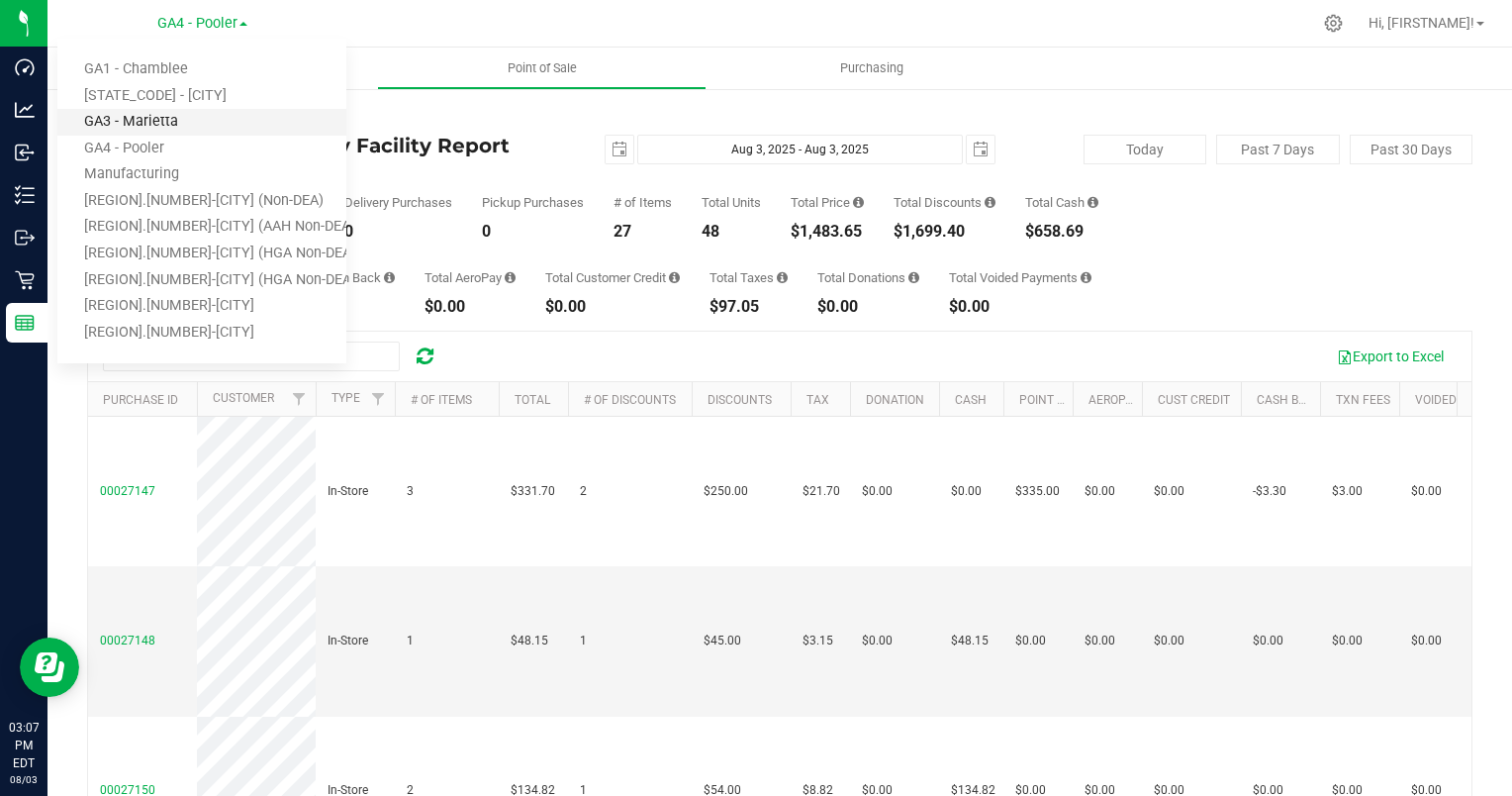 click on "GA3 - Marietta" at bounding box center (202, 122) 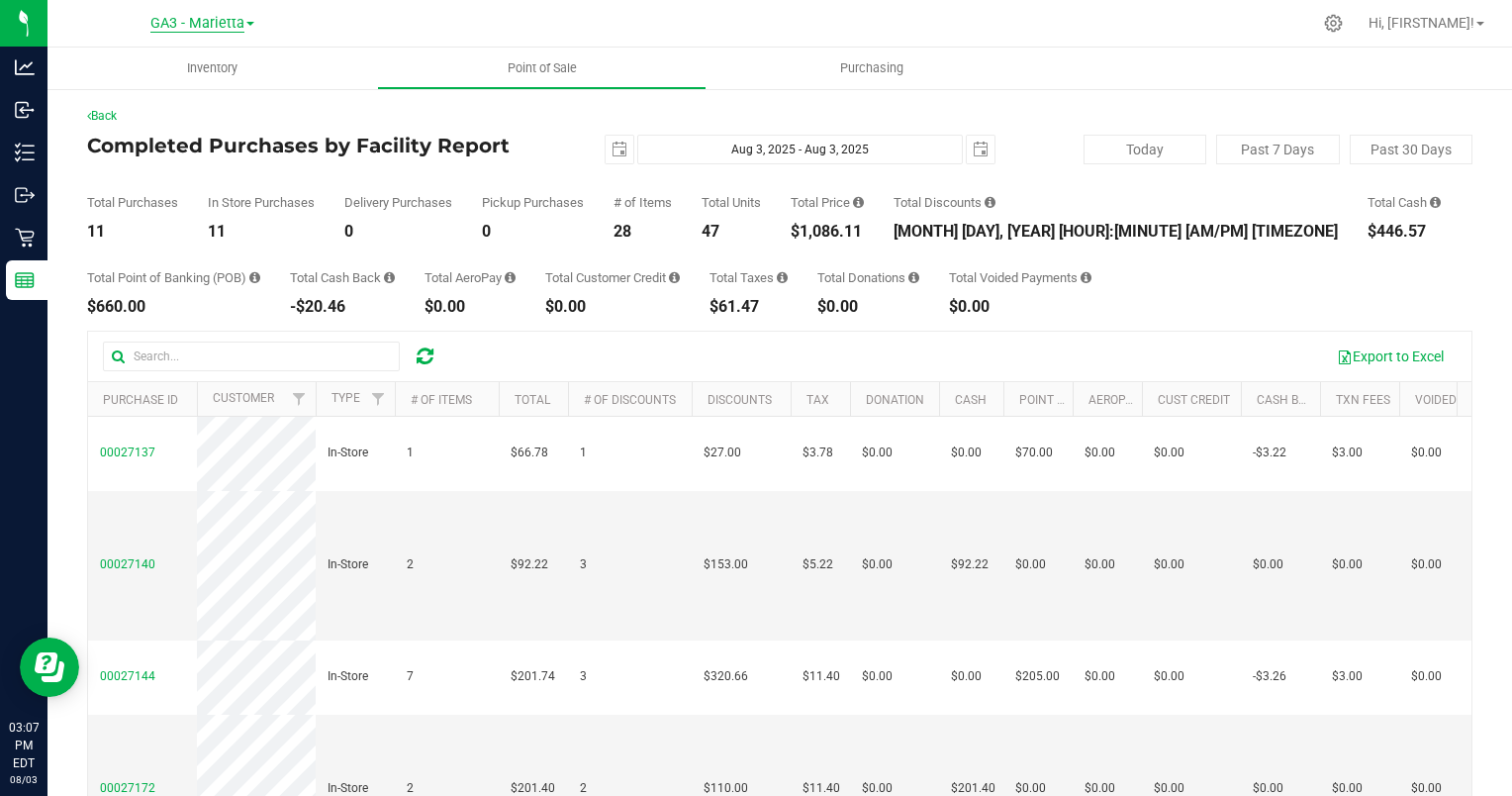 click on "GA3 - Marietta" at bounding box center [197, 24] 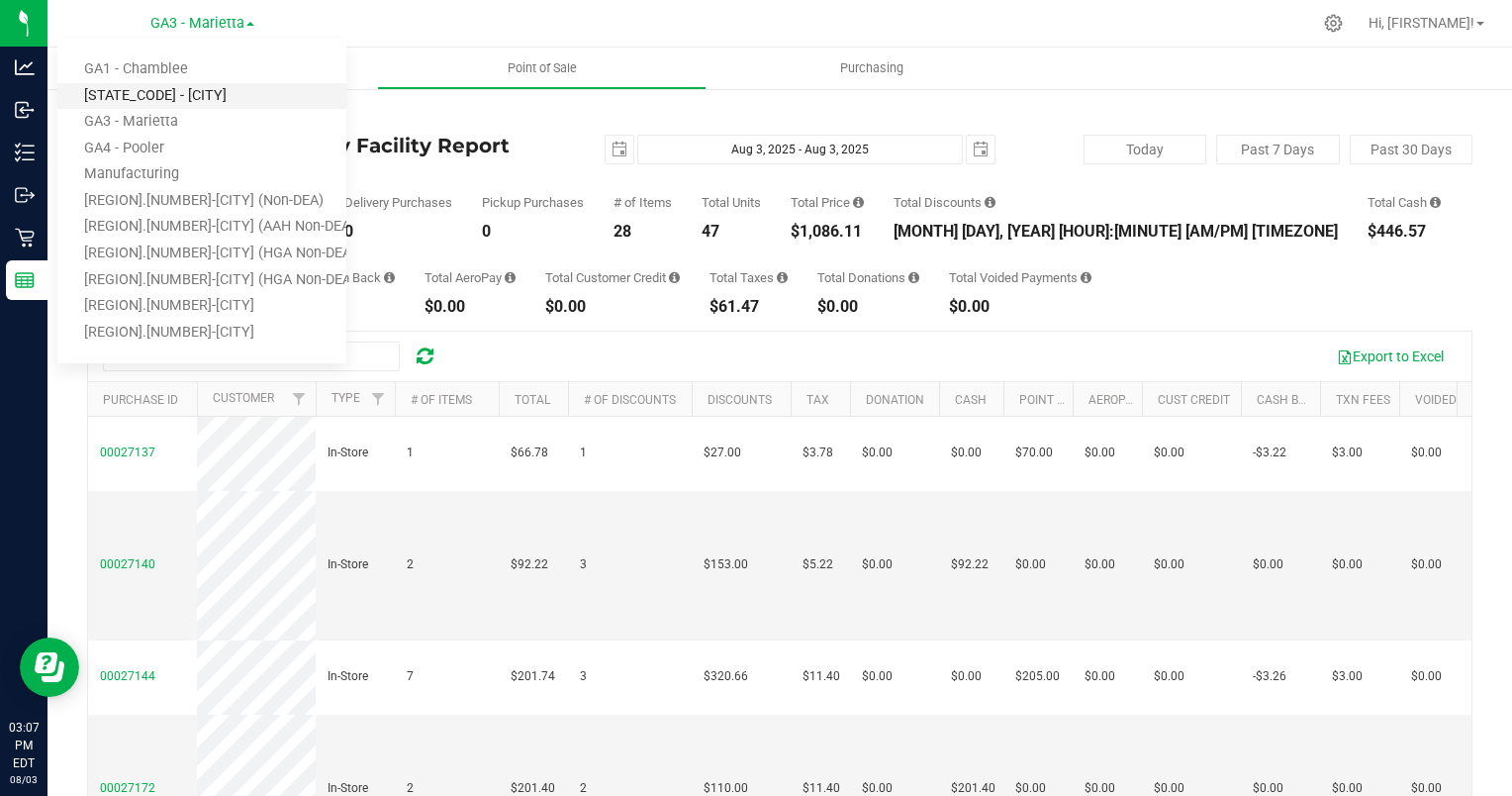 click on "[STATE_CODE] - [CITY]" at bounding box center (202, 96) 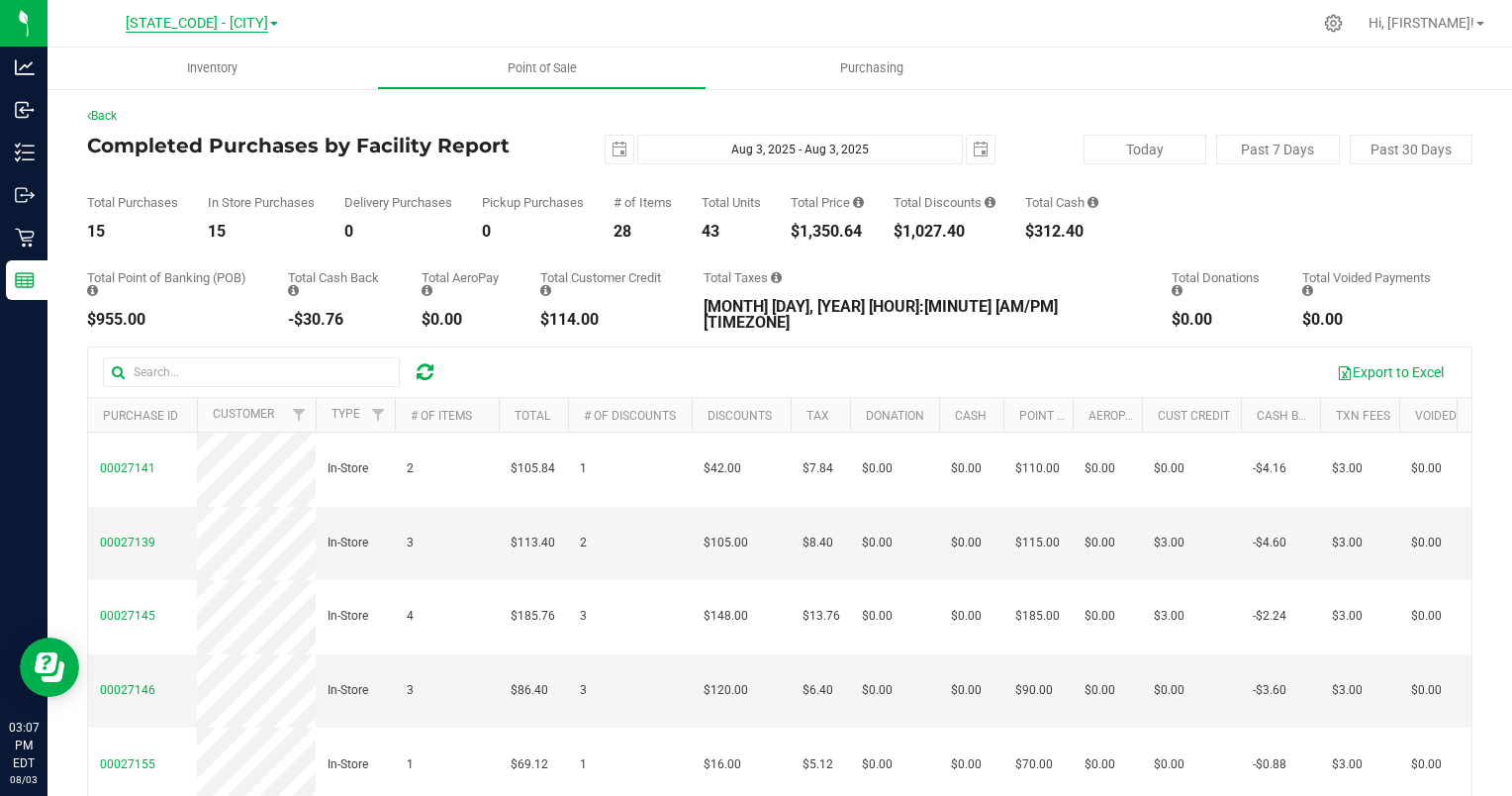 click on "[STATE_CODE] - [CITY]" at bounding box center [197, 24] 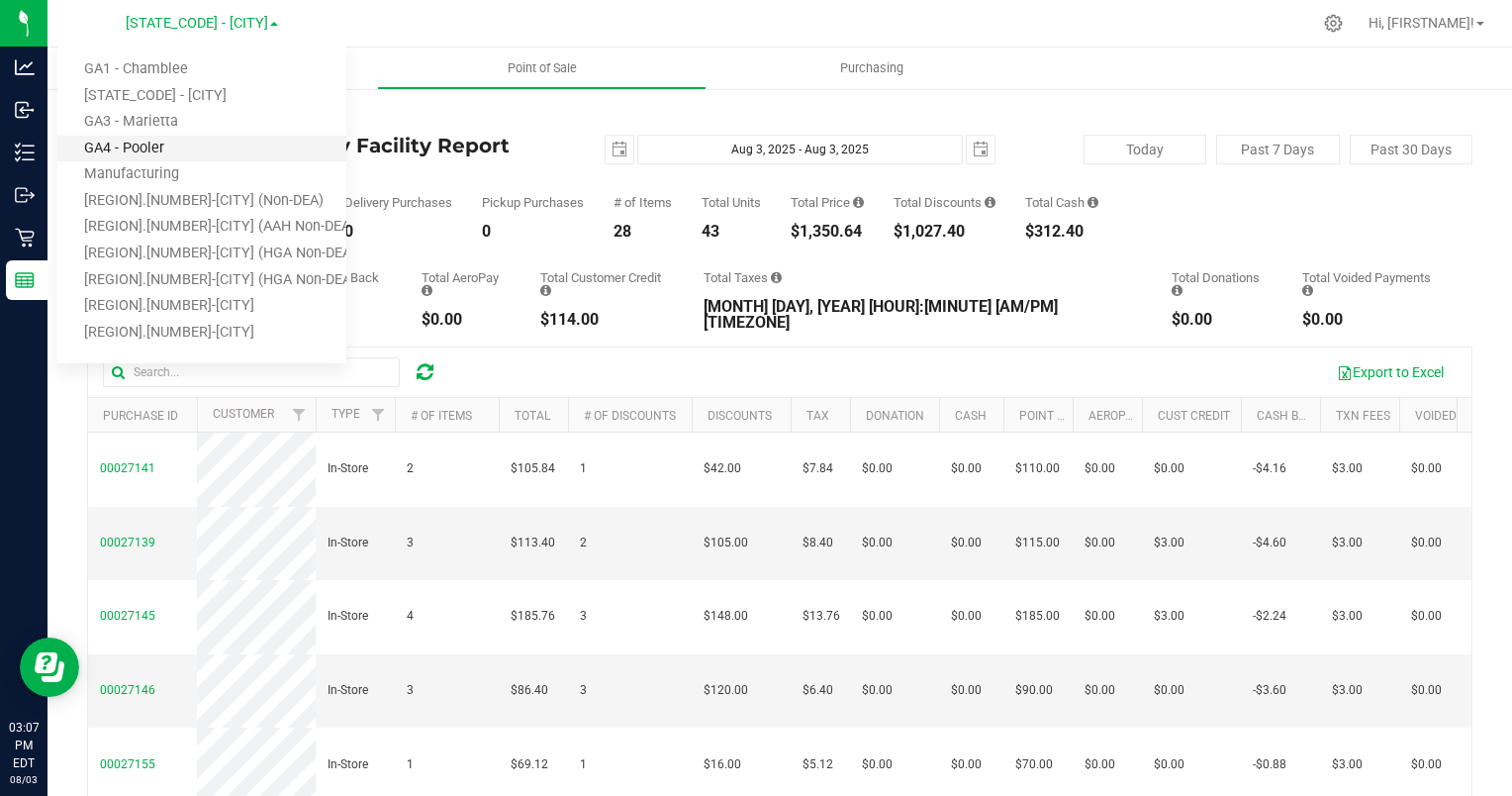 click on "GA4 - Pooler" at bounding box center [202, 149] 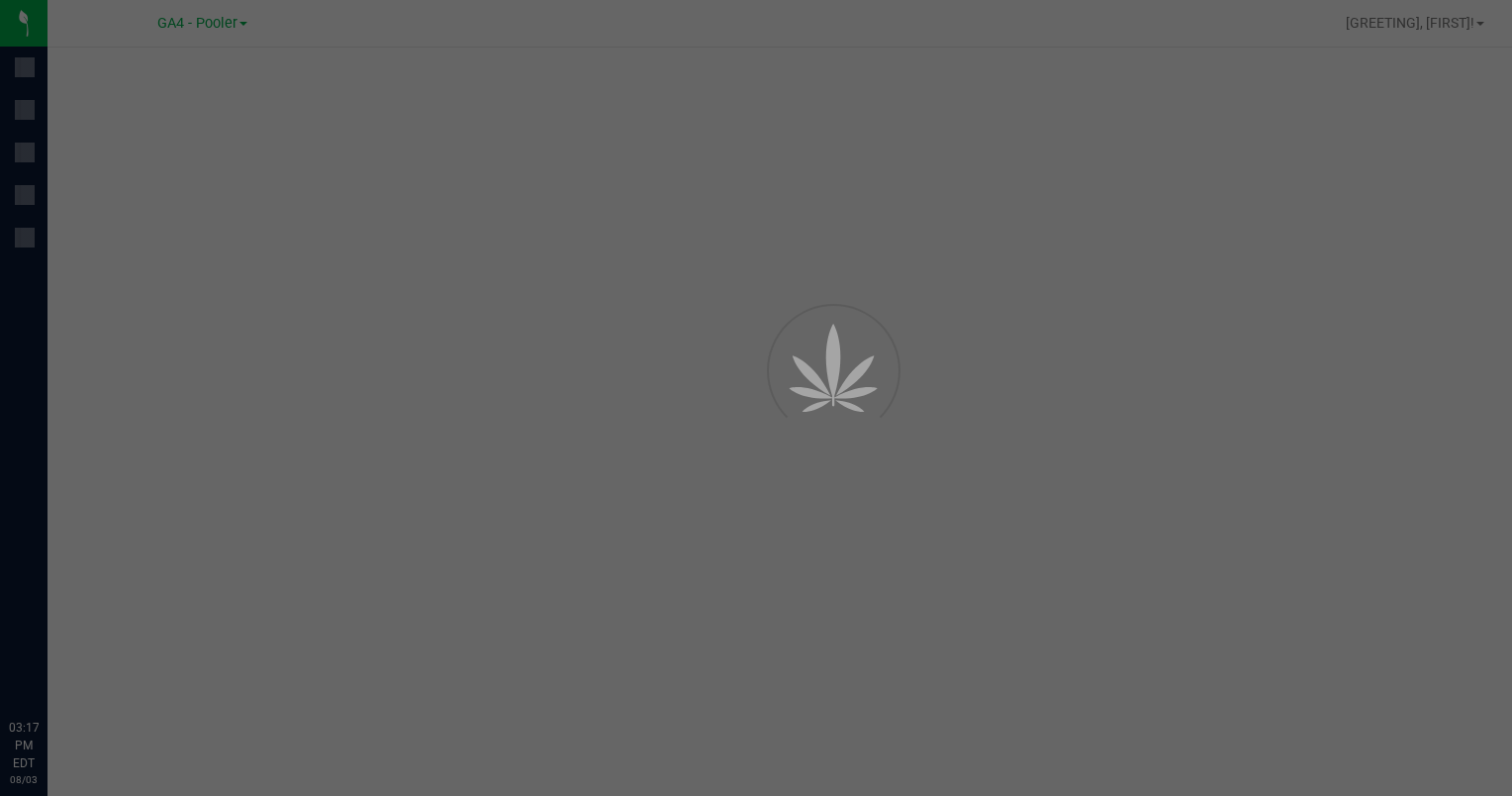 scroll, scrollTop: 0, scrollLeft: 0, axis: both 